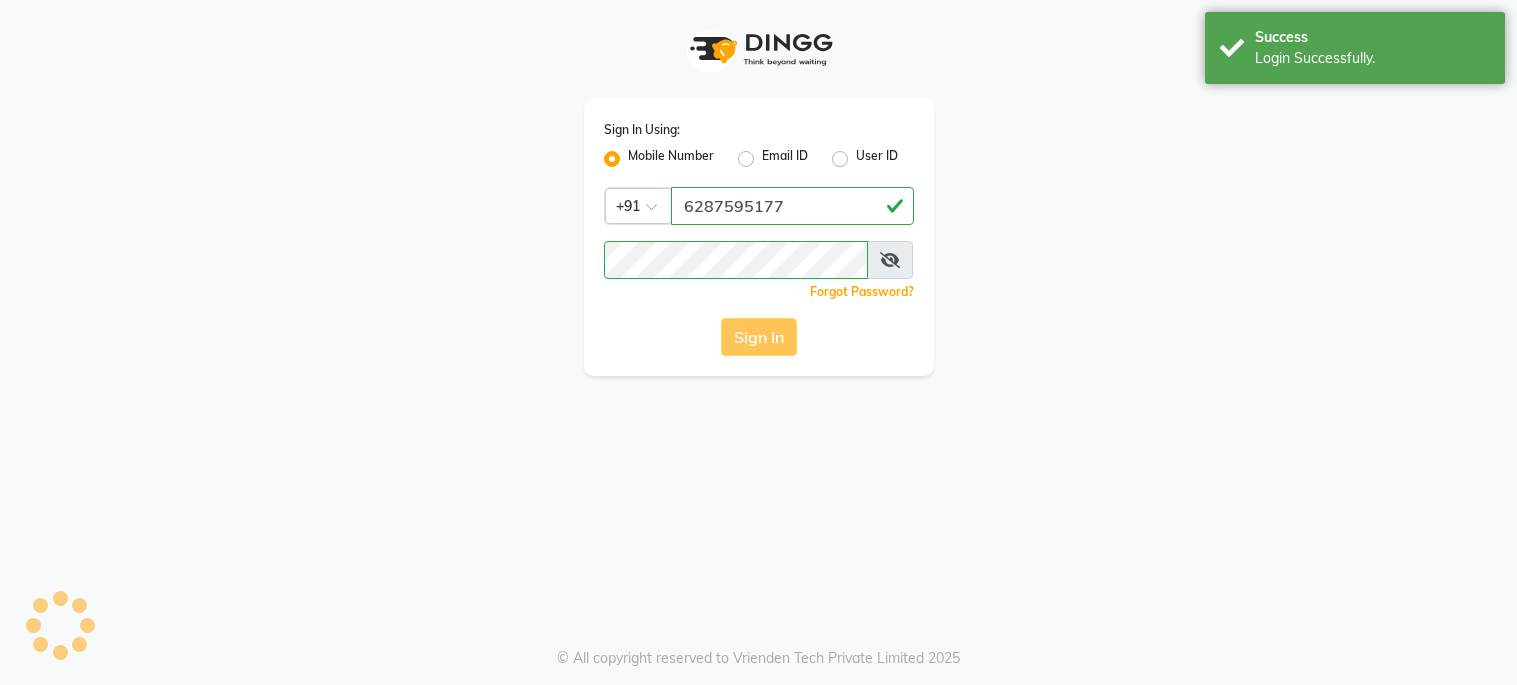 scroll, scrollTop: 0, scrollLeft: 0, axis: both 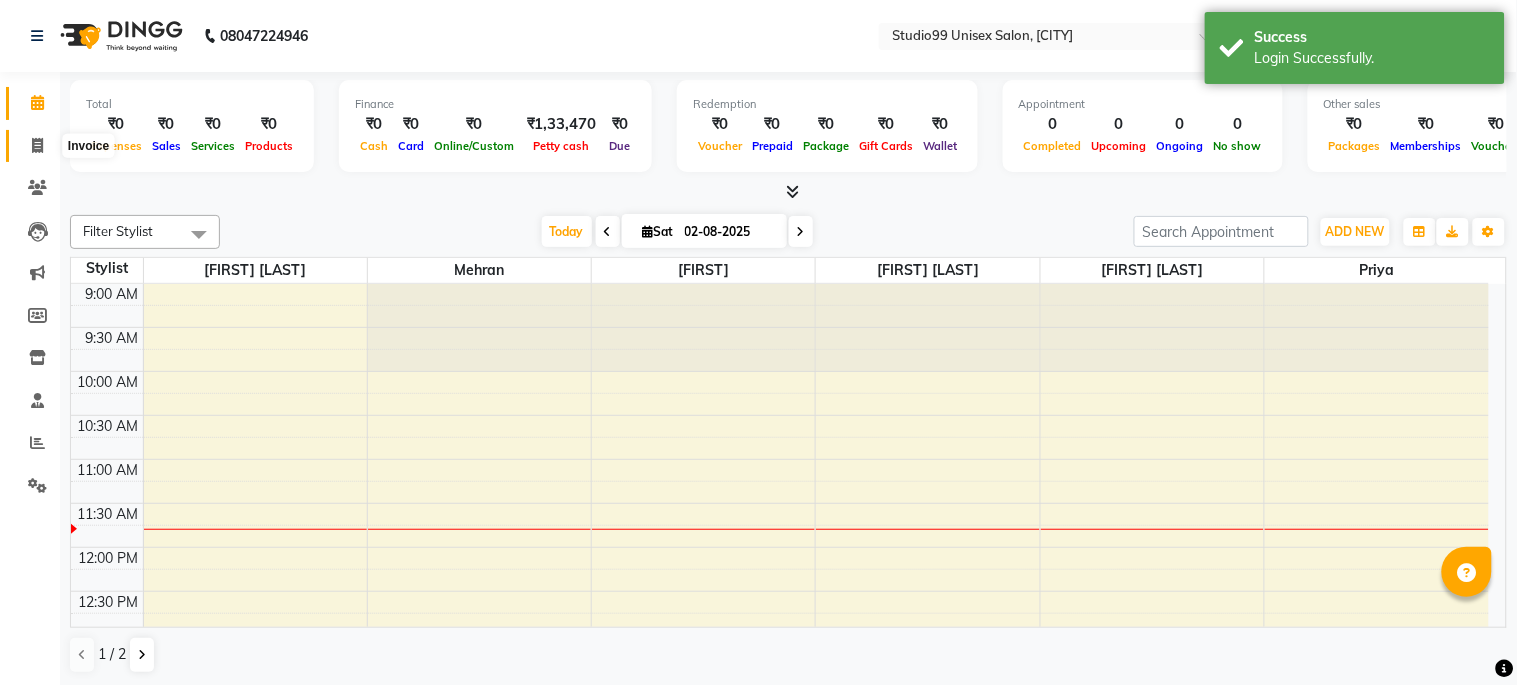 click 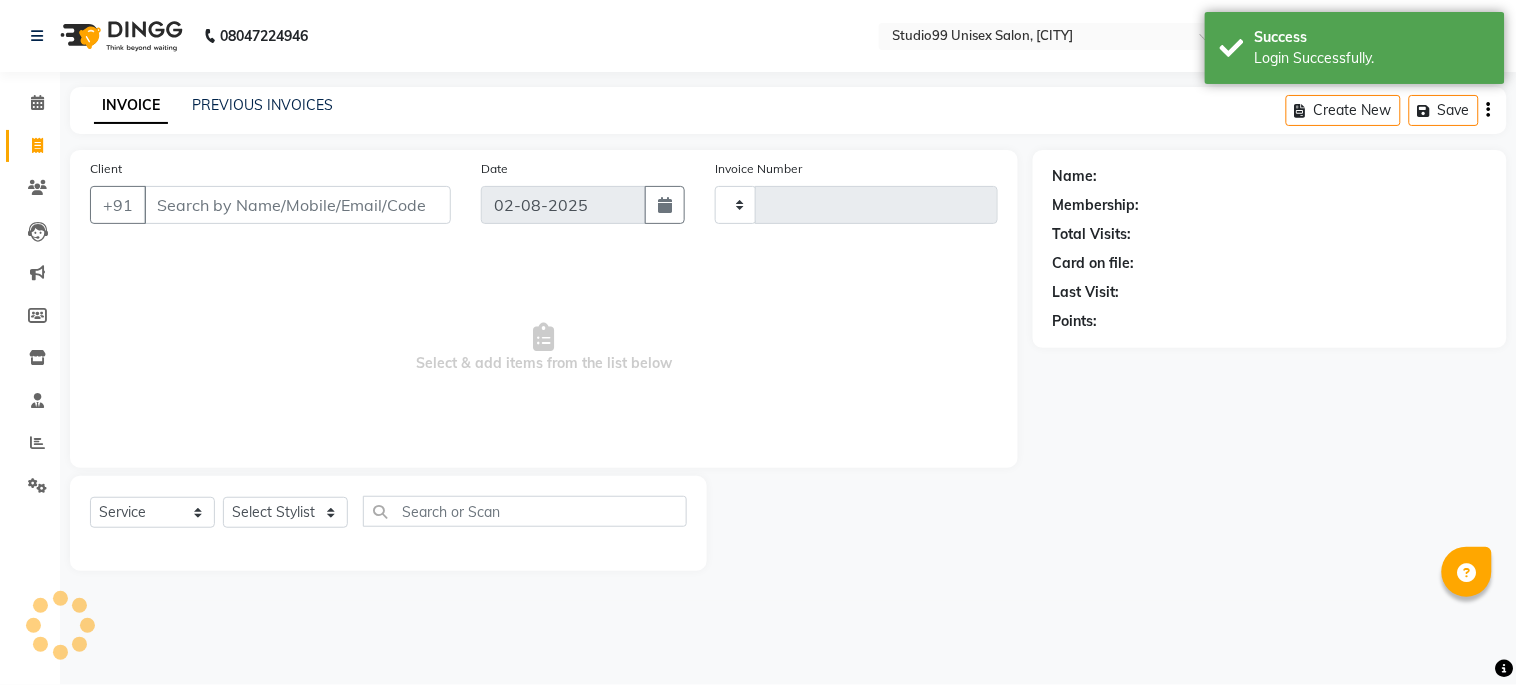 type on "0878" 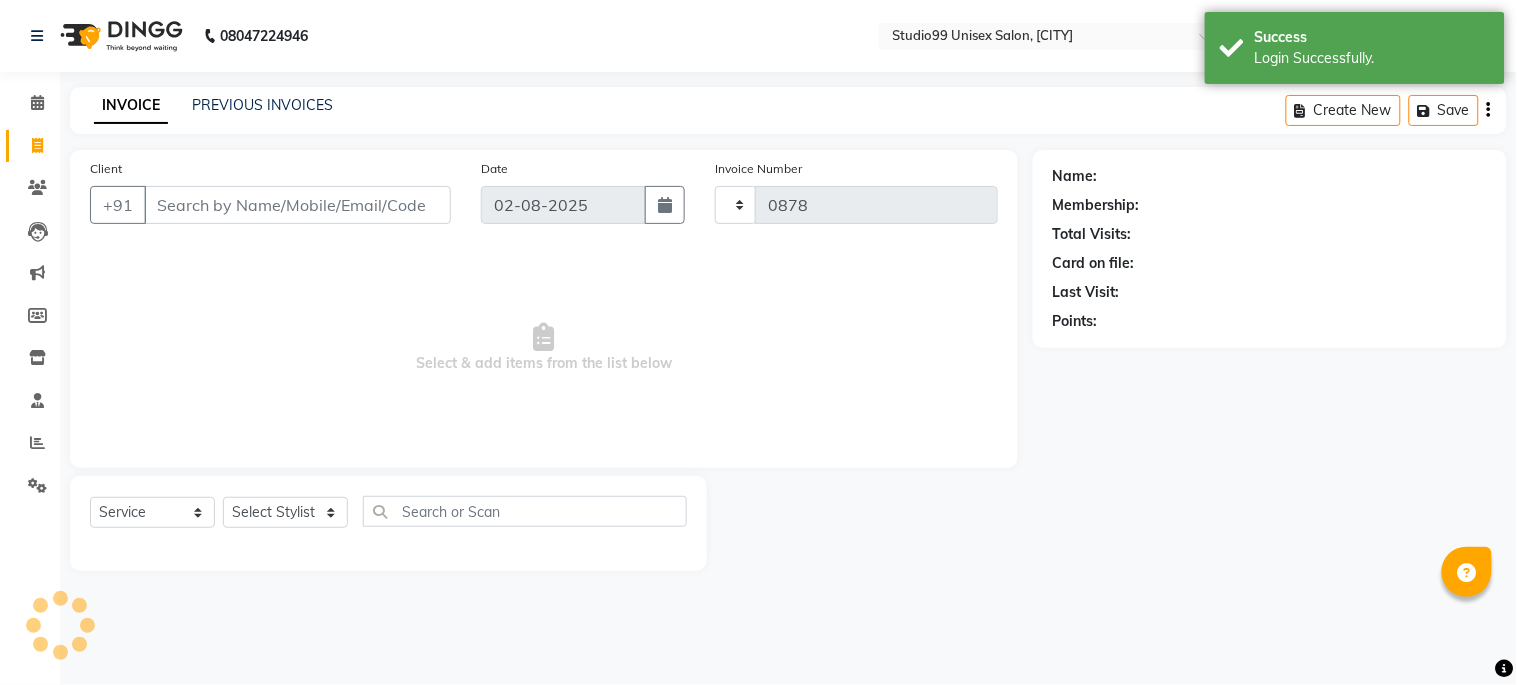 select on "6061" 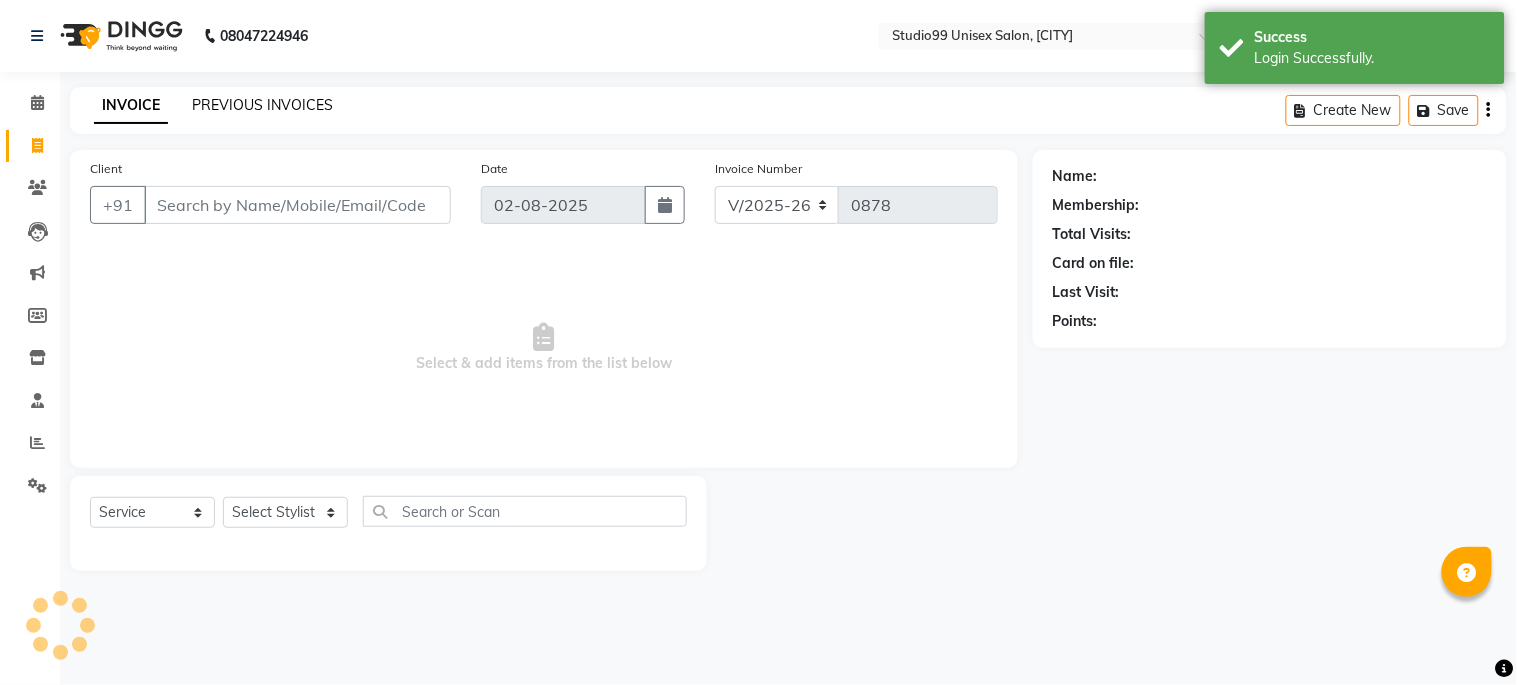 click on "PREVIOUS INVOICES" 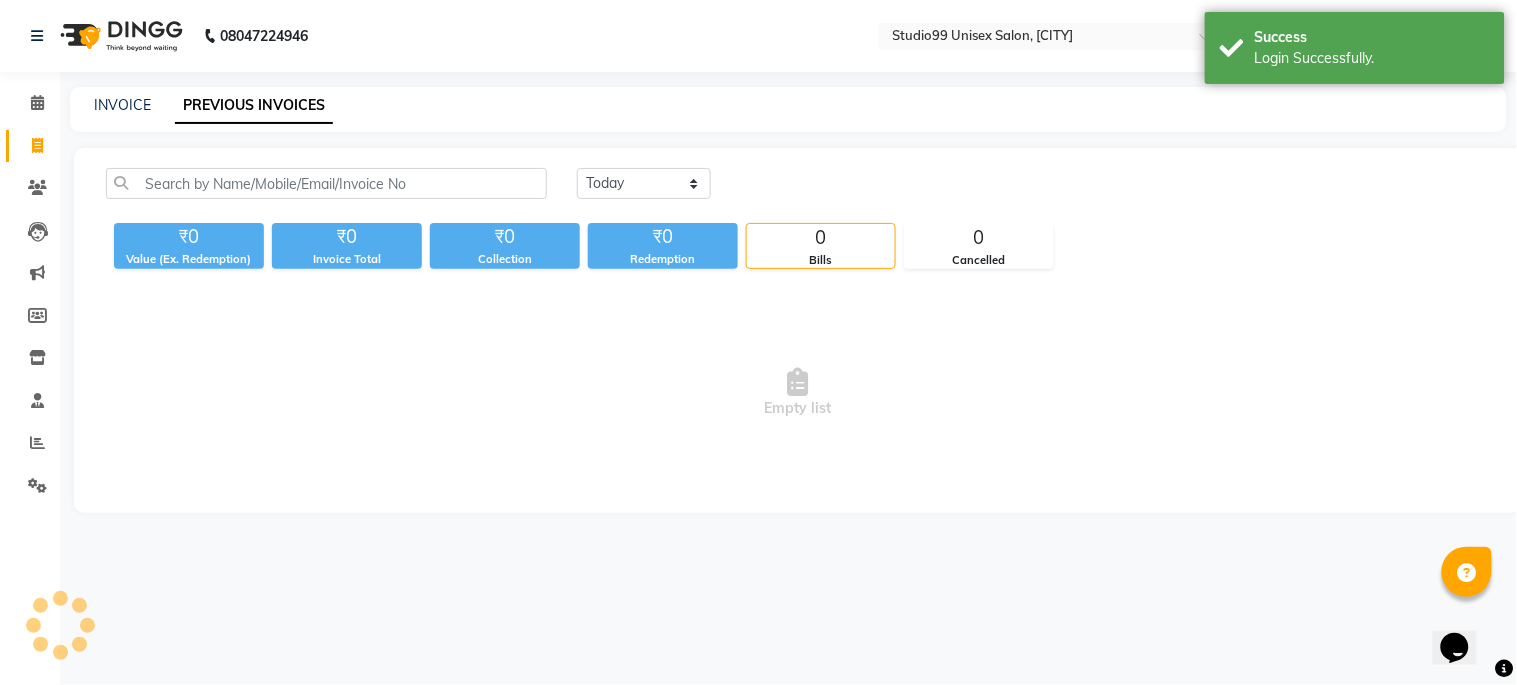 scroll, scrollTop: 0, scrollLeft: 0, axis: both 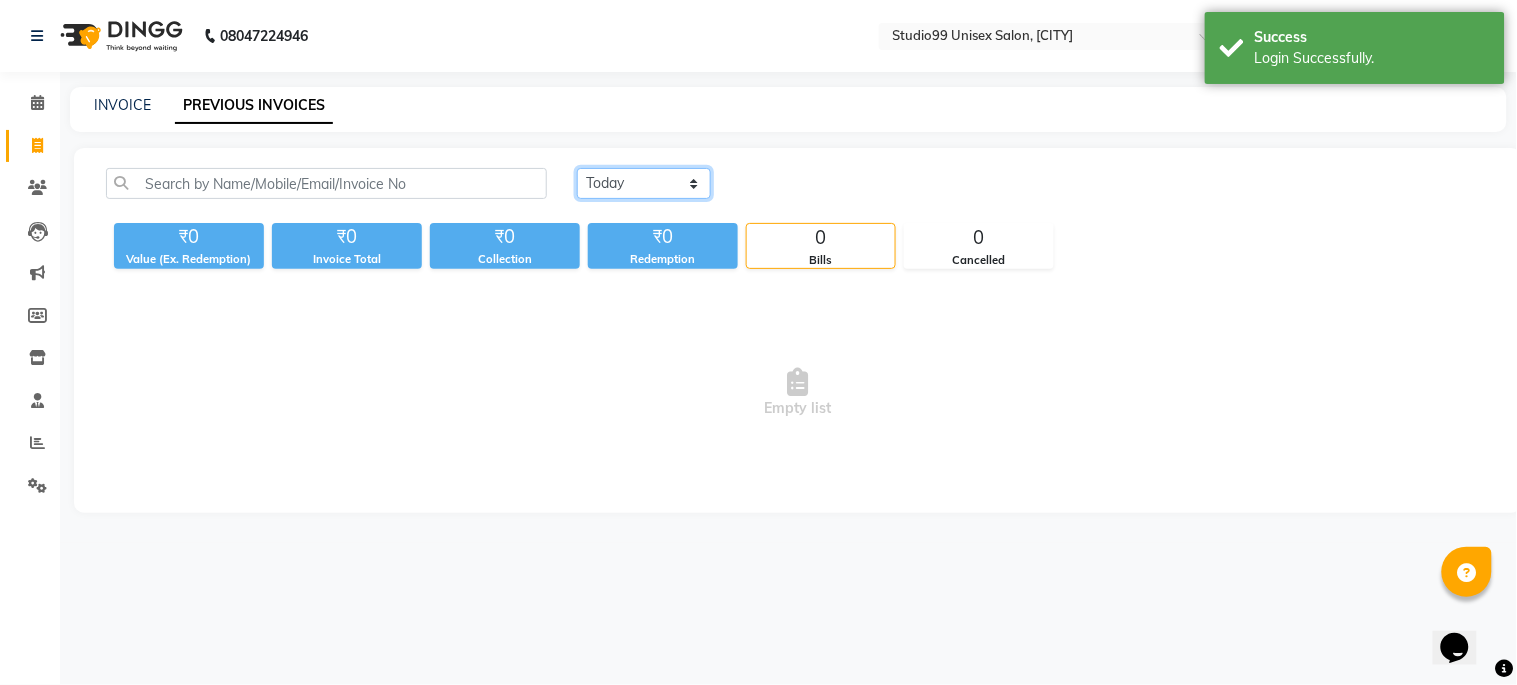 click on "Today Yesterday Custom Range" 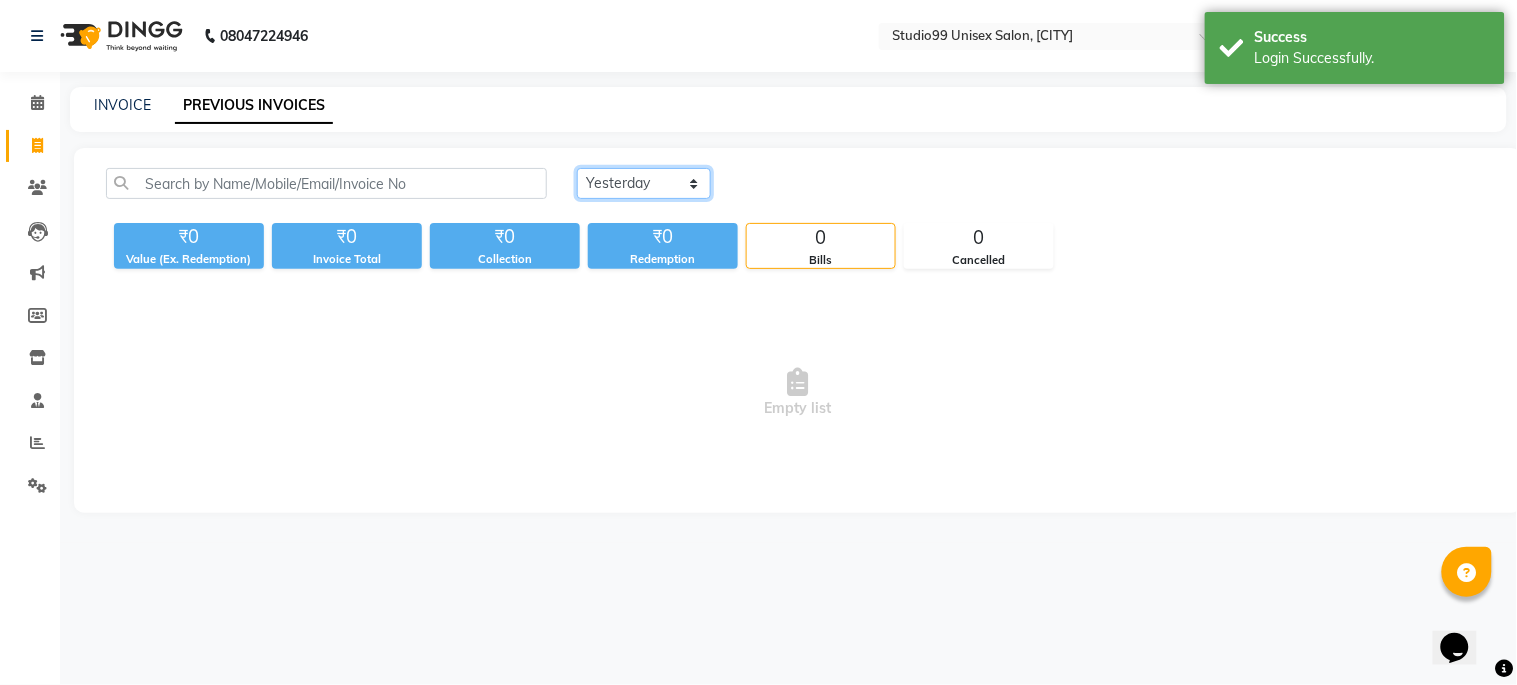 click on "Today Yesterday Custom Range" 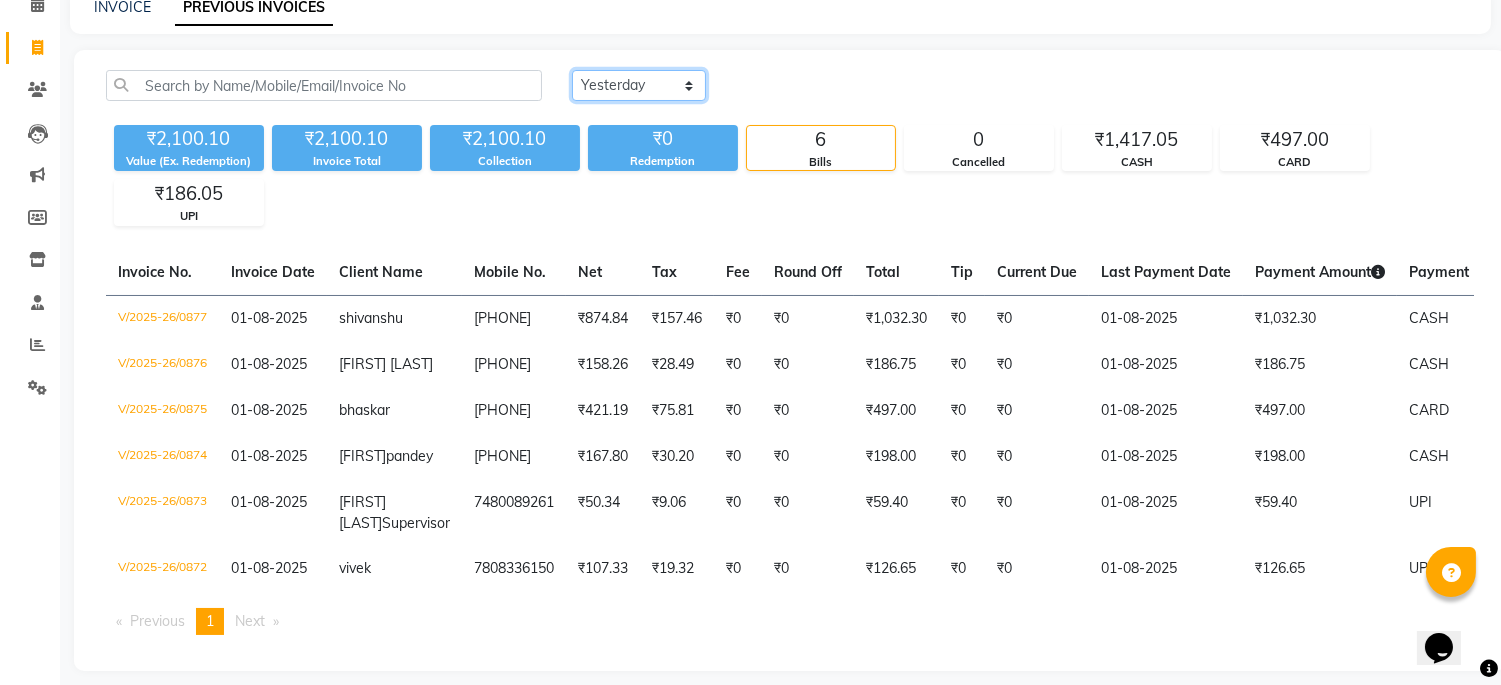scroll, scrollTop: 168, scrollLeft: 0, axis: vertical 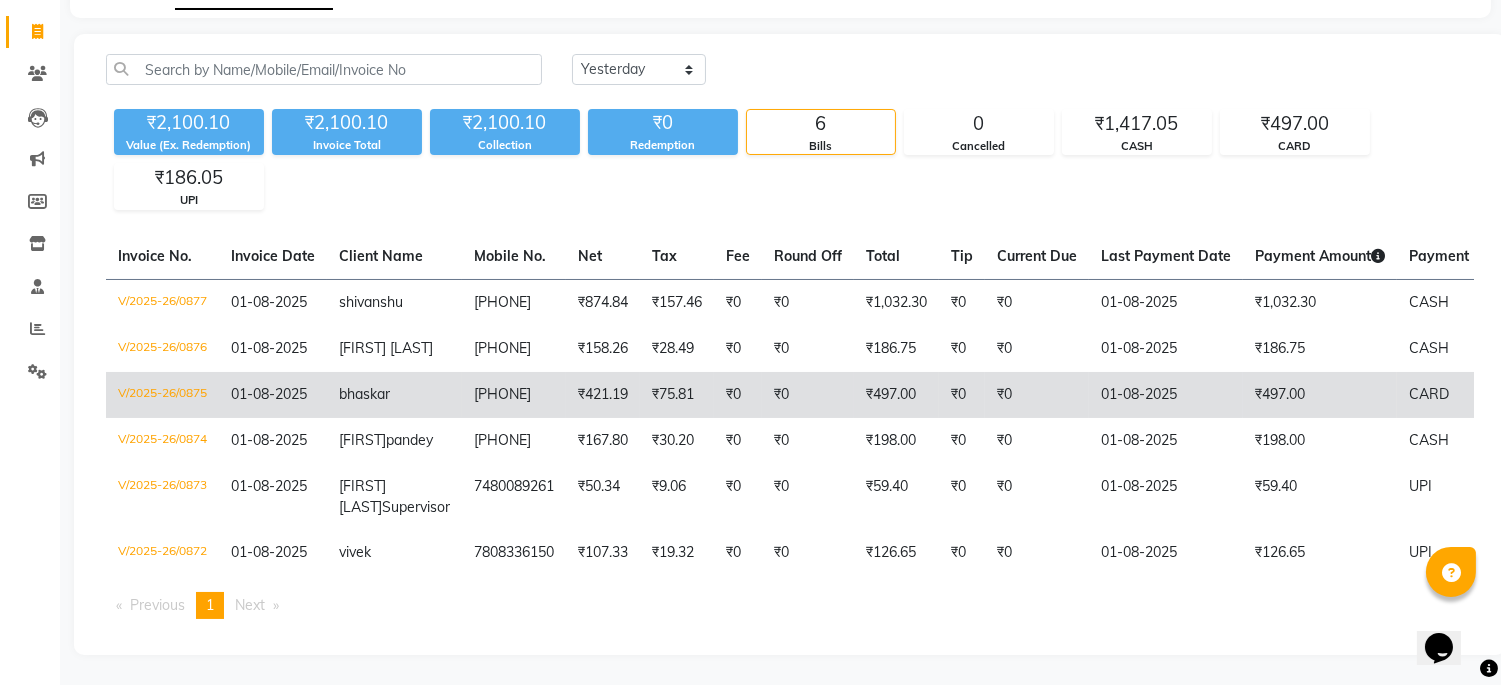 click on "V/2025-26/0875" 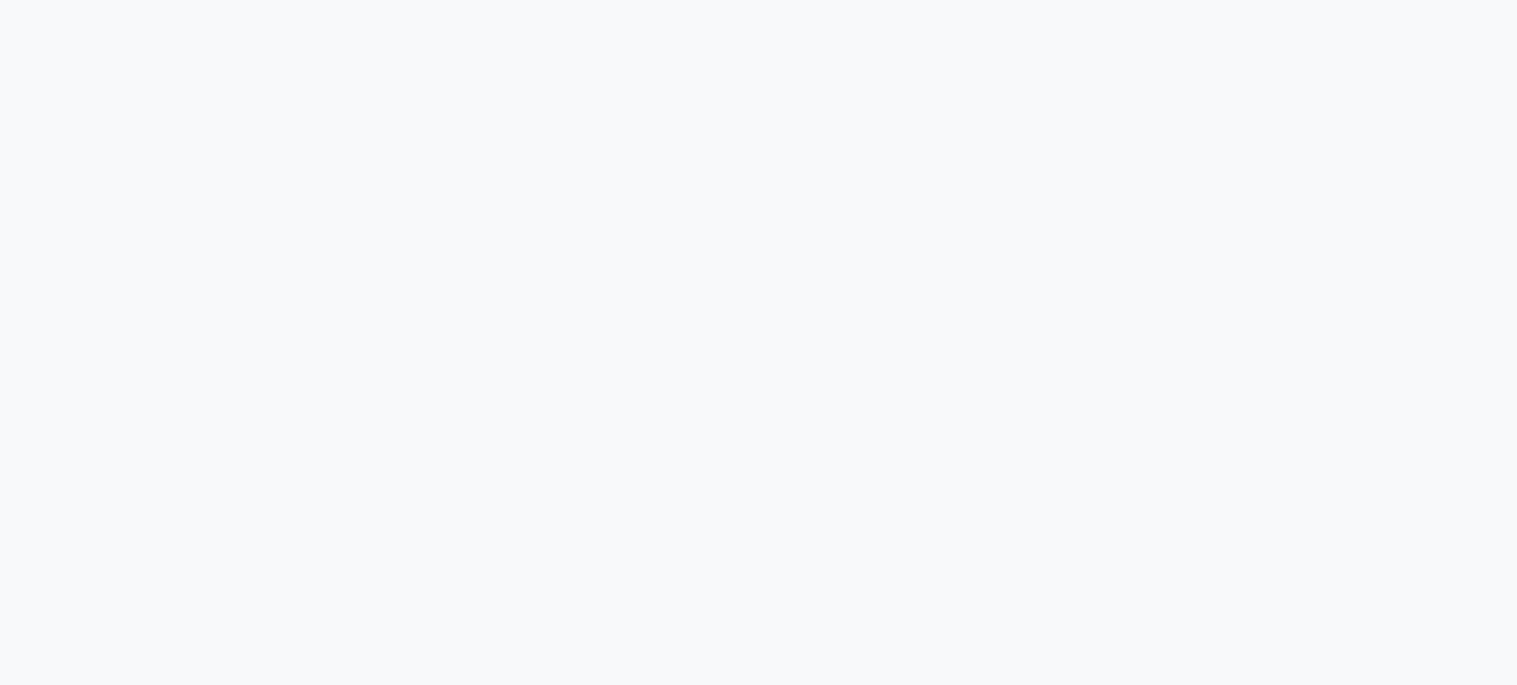 scroll, scrollTop: 0, scrollLeft: 0, axis: both 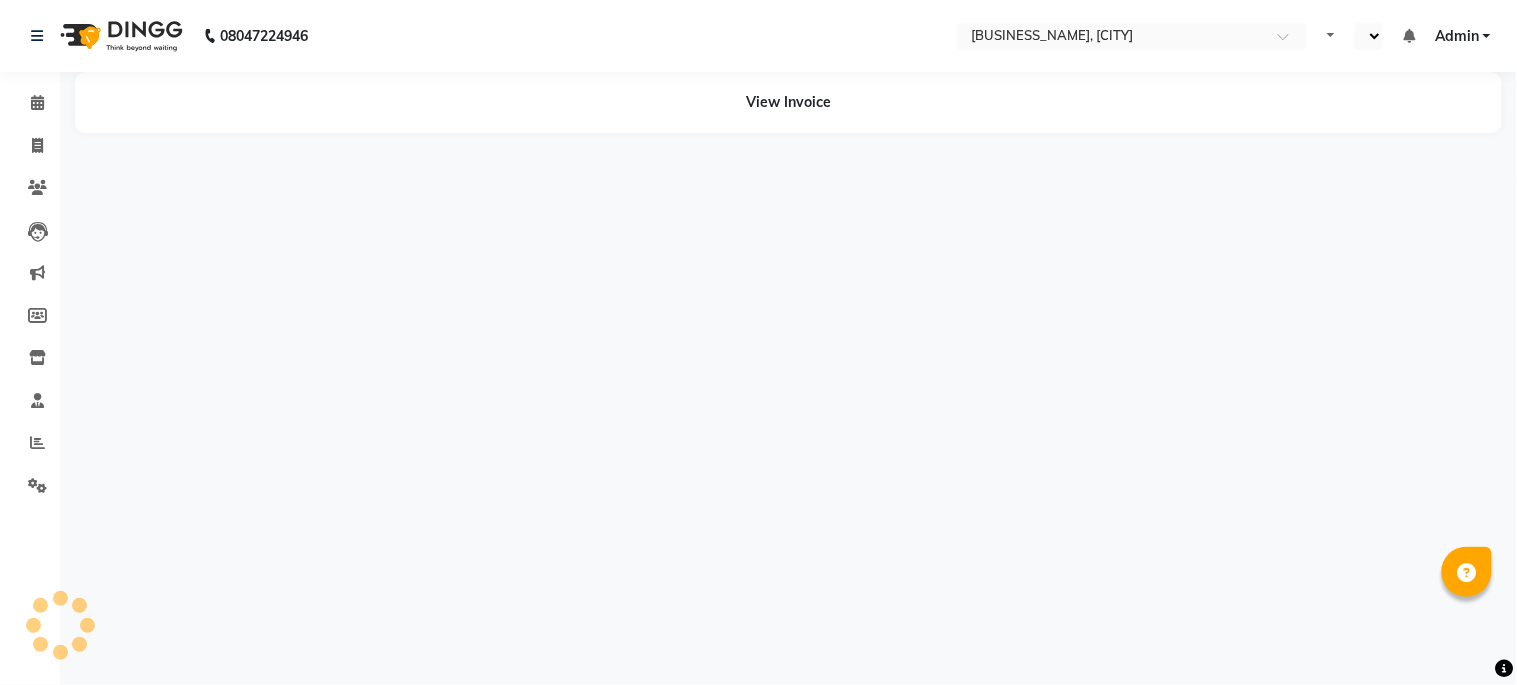 select on "en" 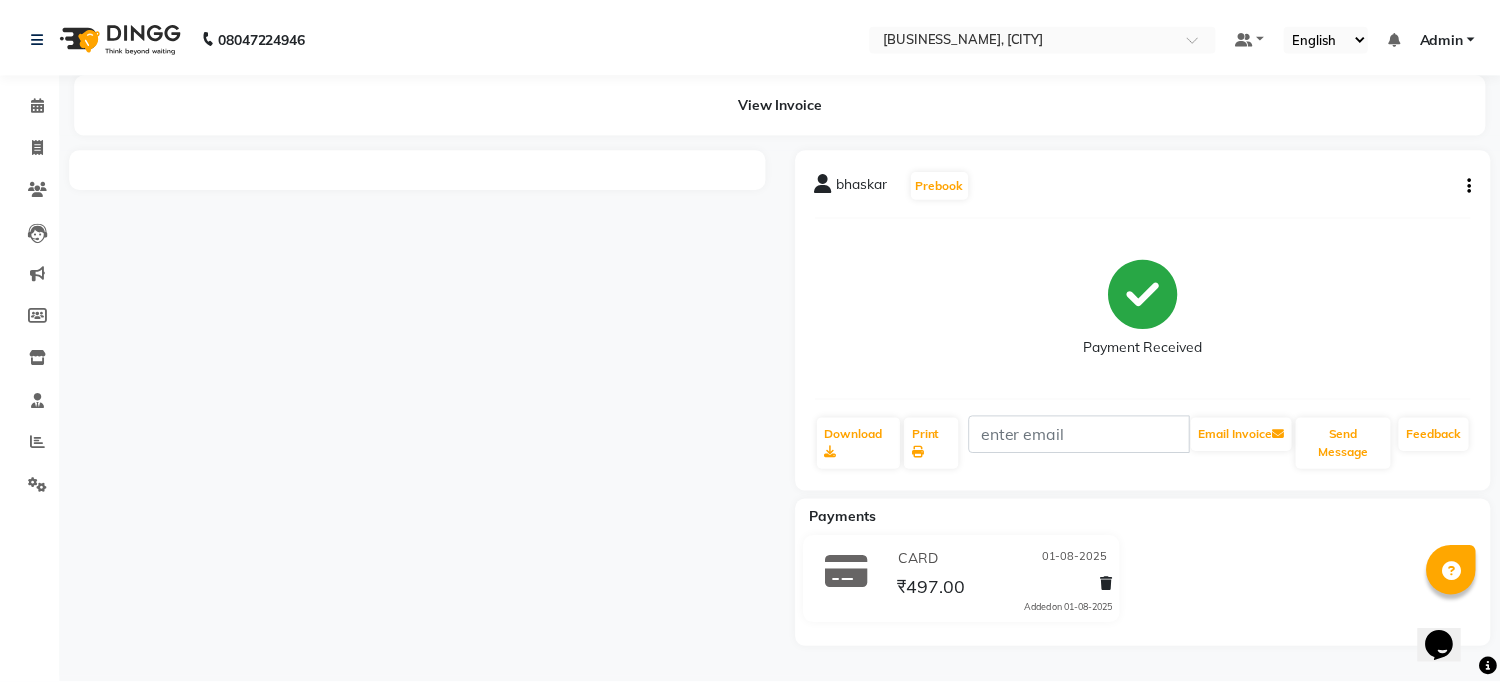 scroll, scrollTop: 0, scrollLeft: 0, axis: both 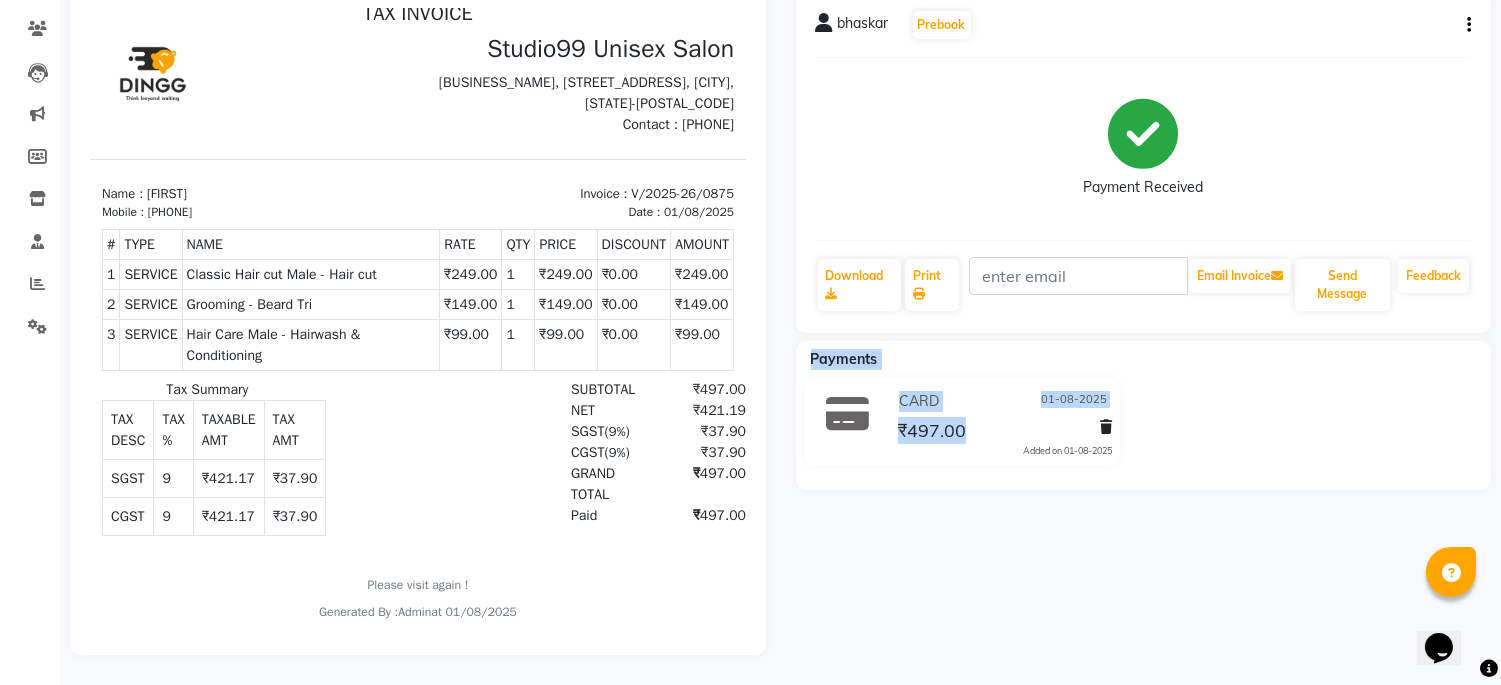 drag, startPoint x: 796, startPoint y: 325, endPoint x: 980, endPoint y: 528, distance: 273.97992 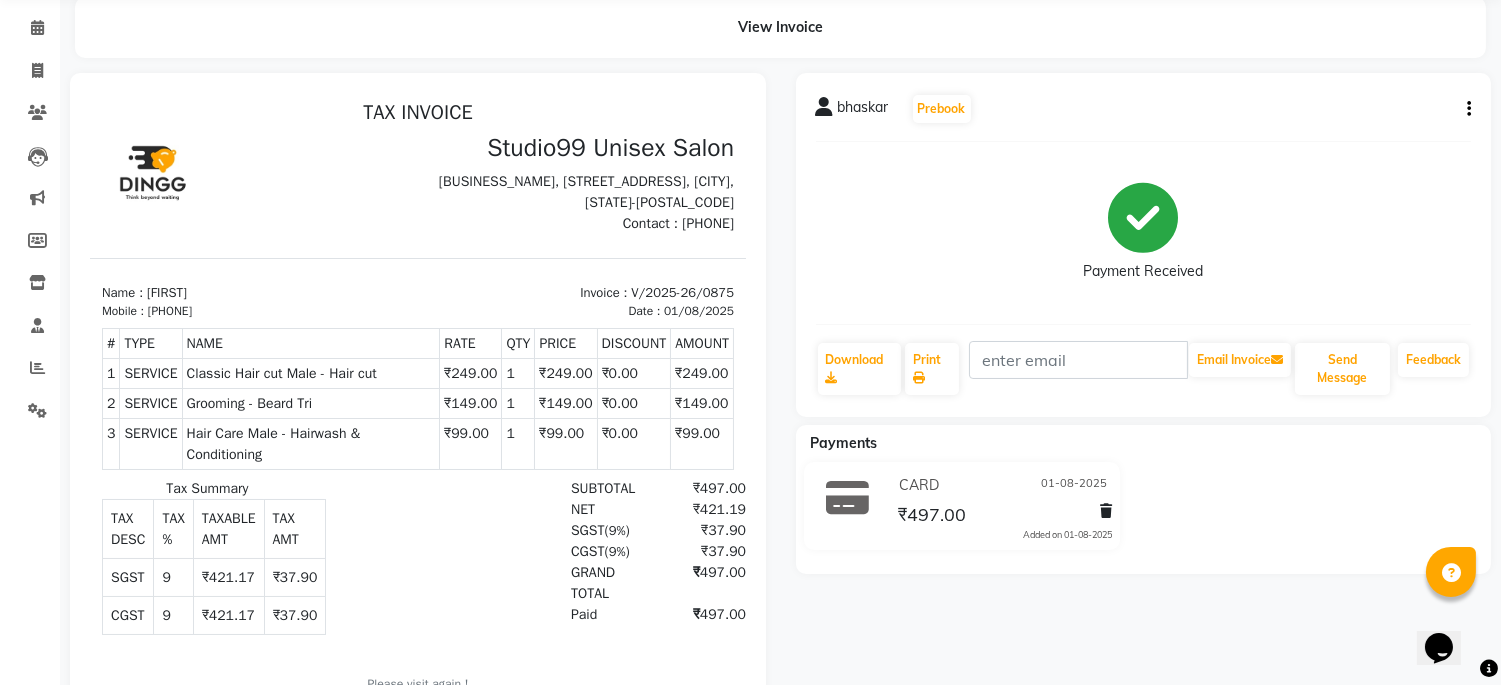 scroll, scrollTop: 0, scrollLeft: 0, axis: both 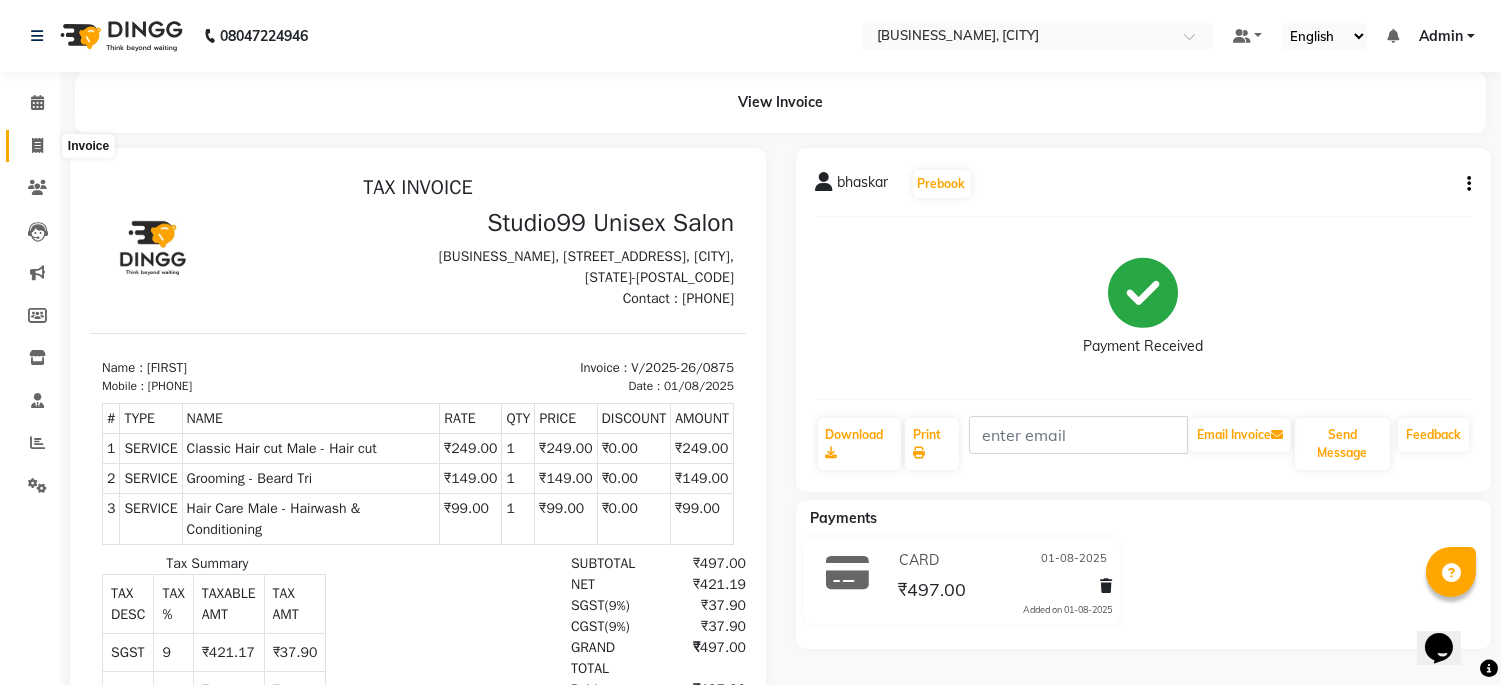 click 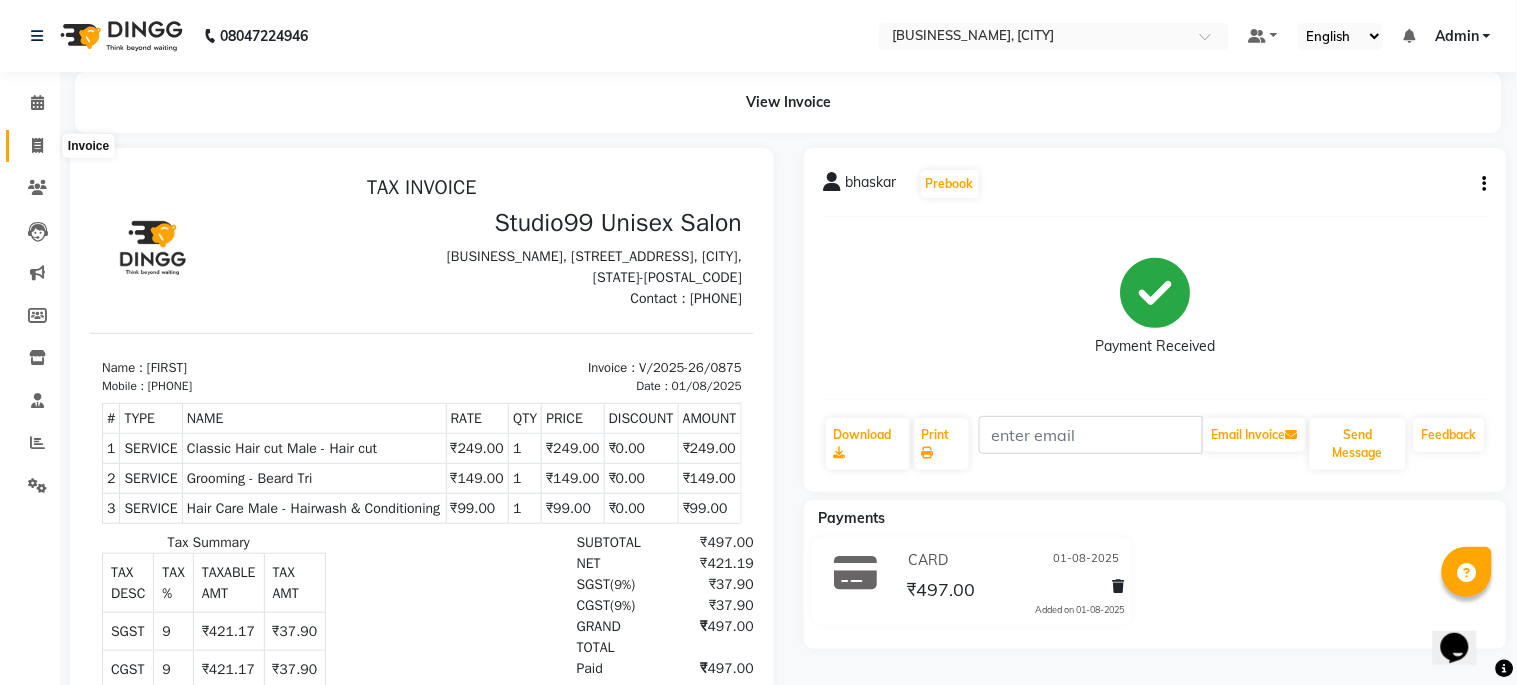 select on "service" 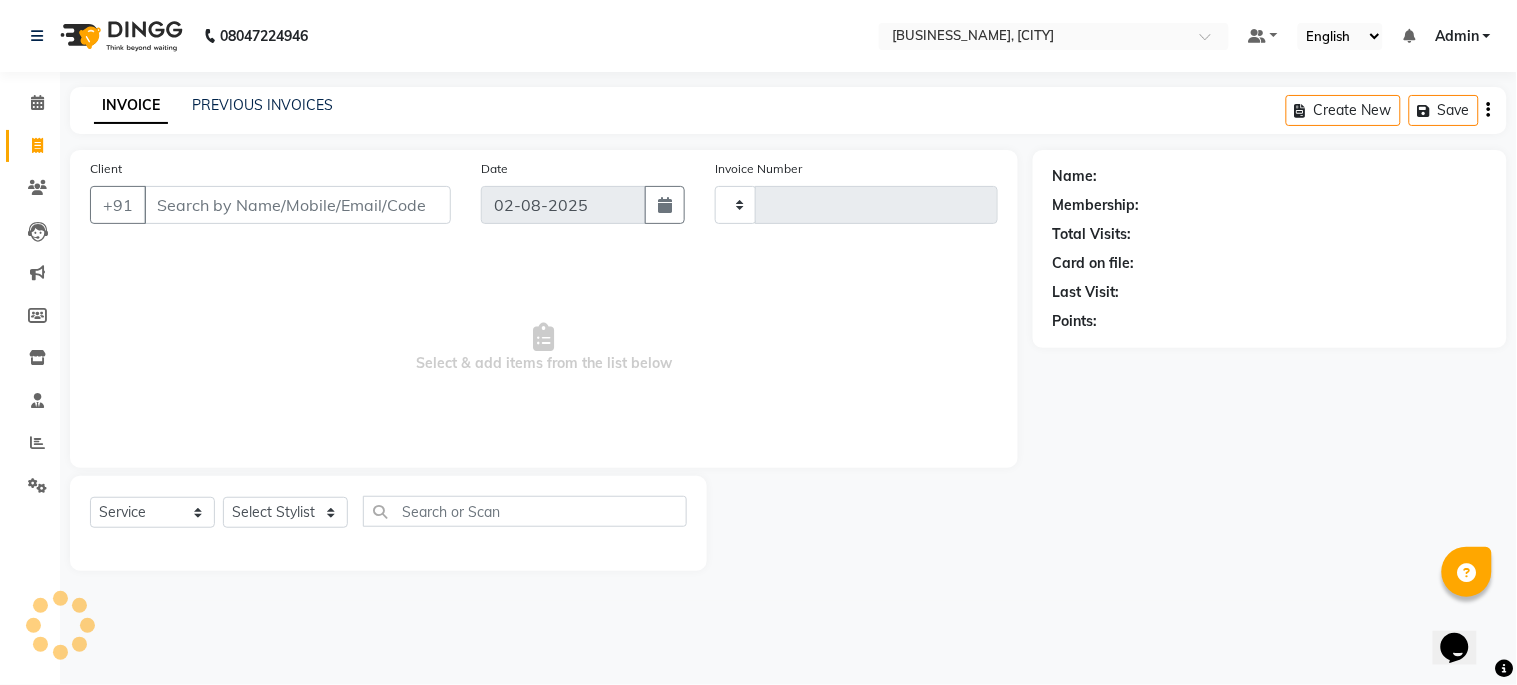 type on "0878" 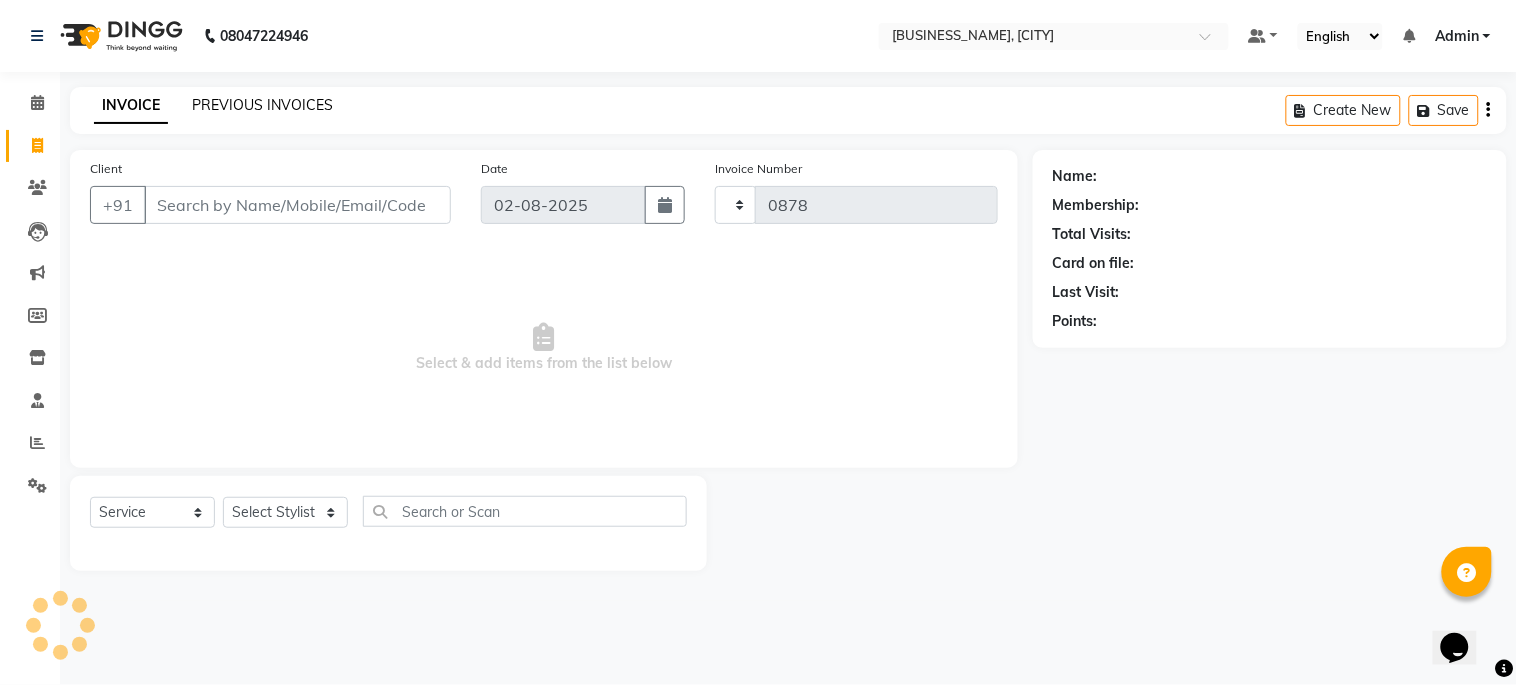 select on "6061" 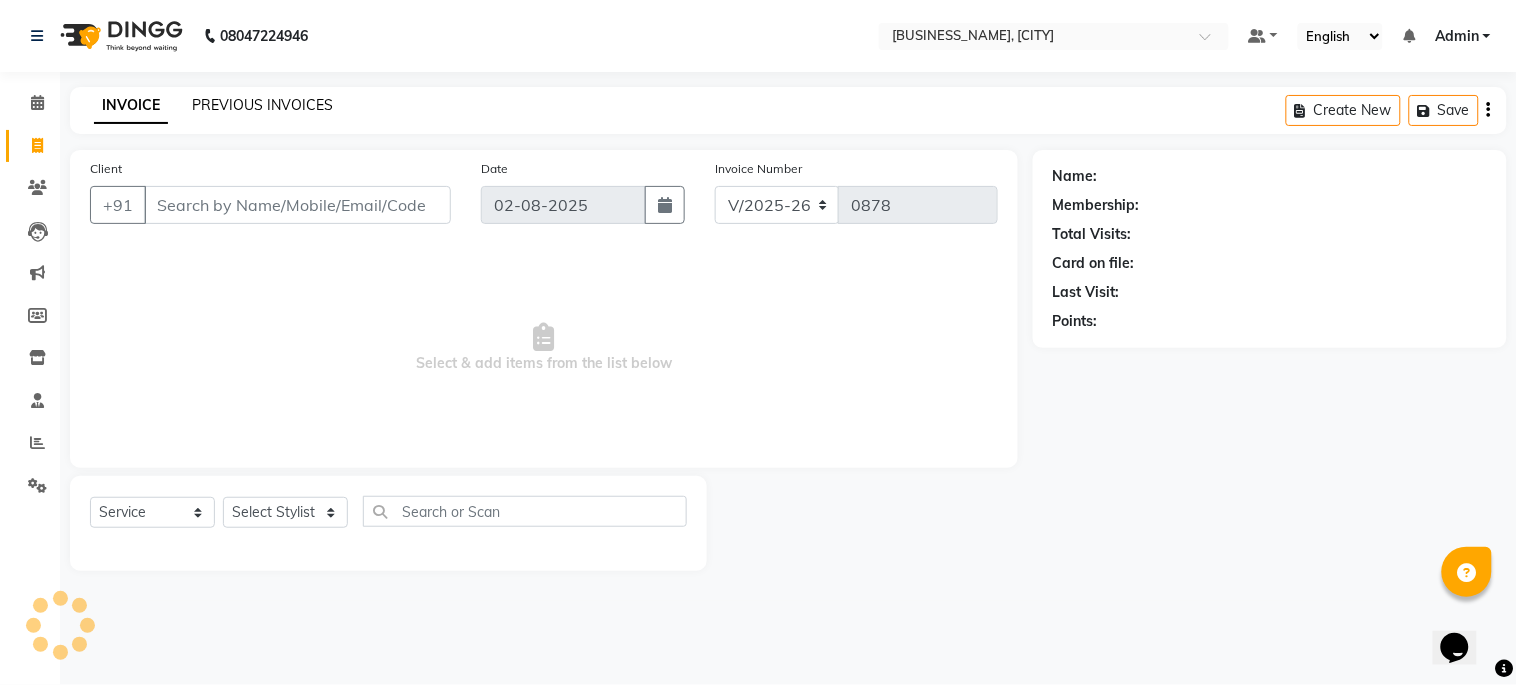 click on "PREVIOUS INVOICES" 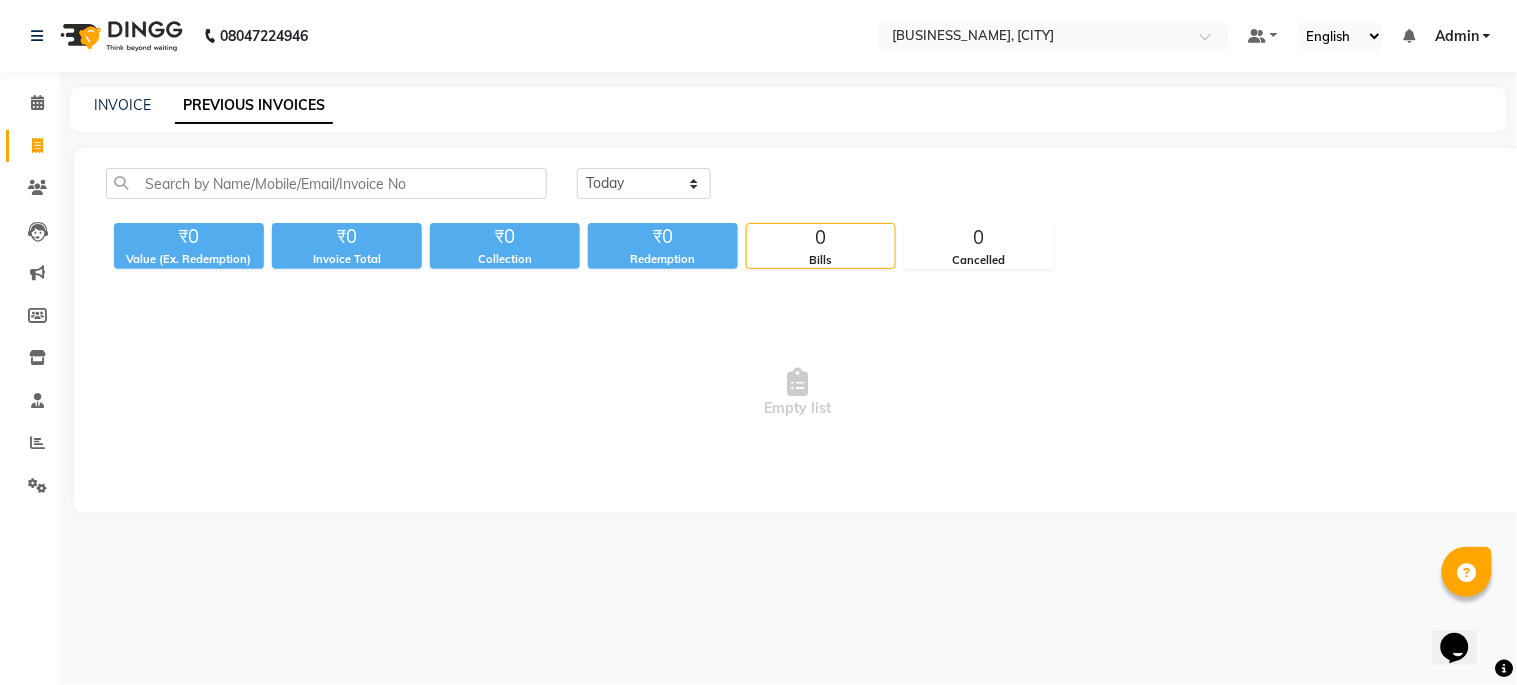 click on "PREVIOUS INVOICES" 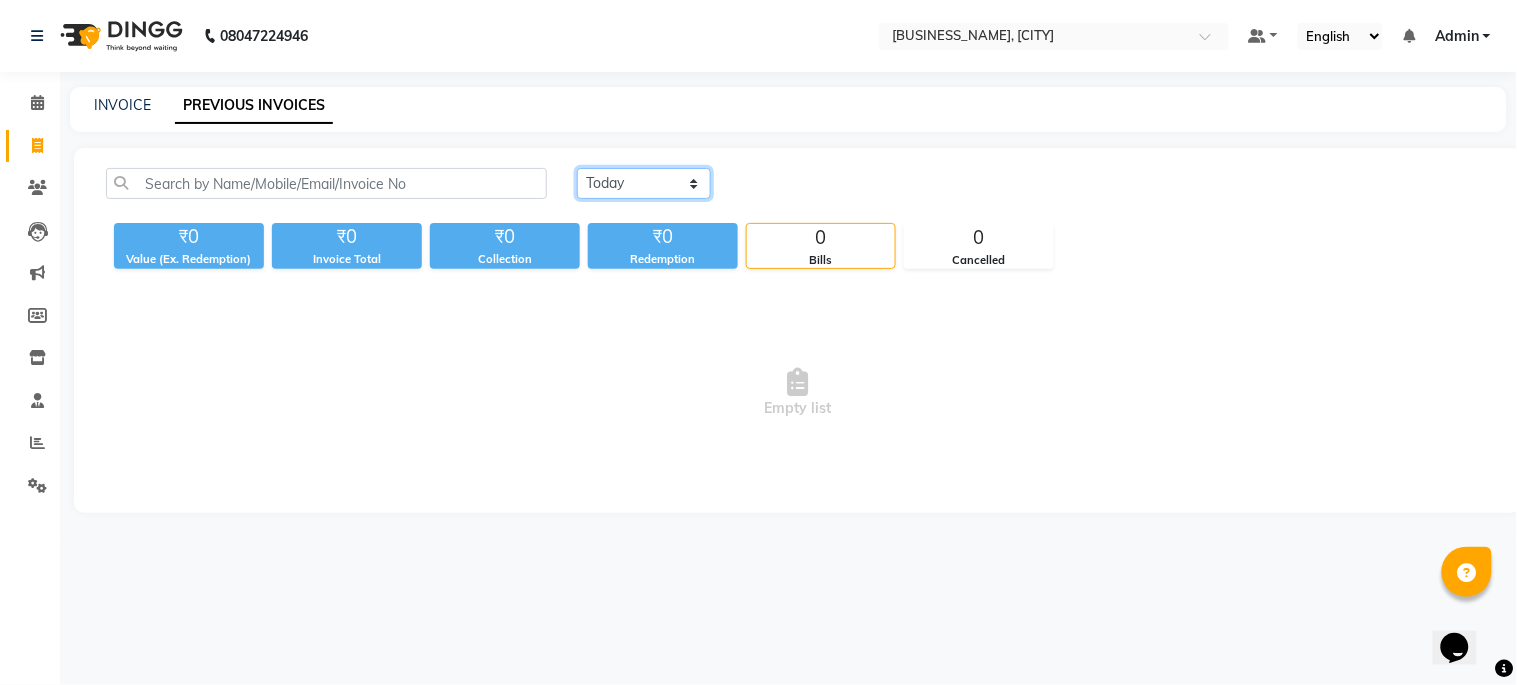click on "Today Yesterday Custom Range" 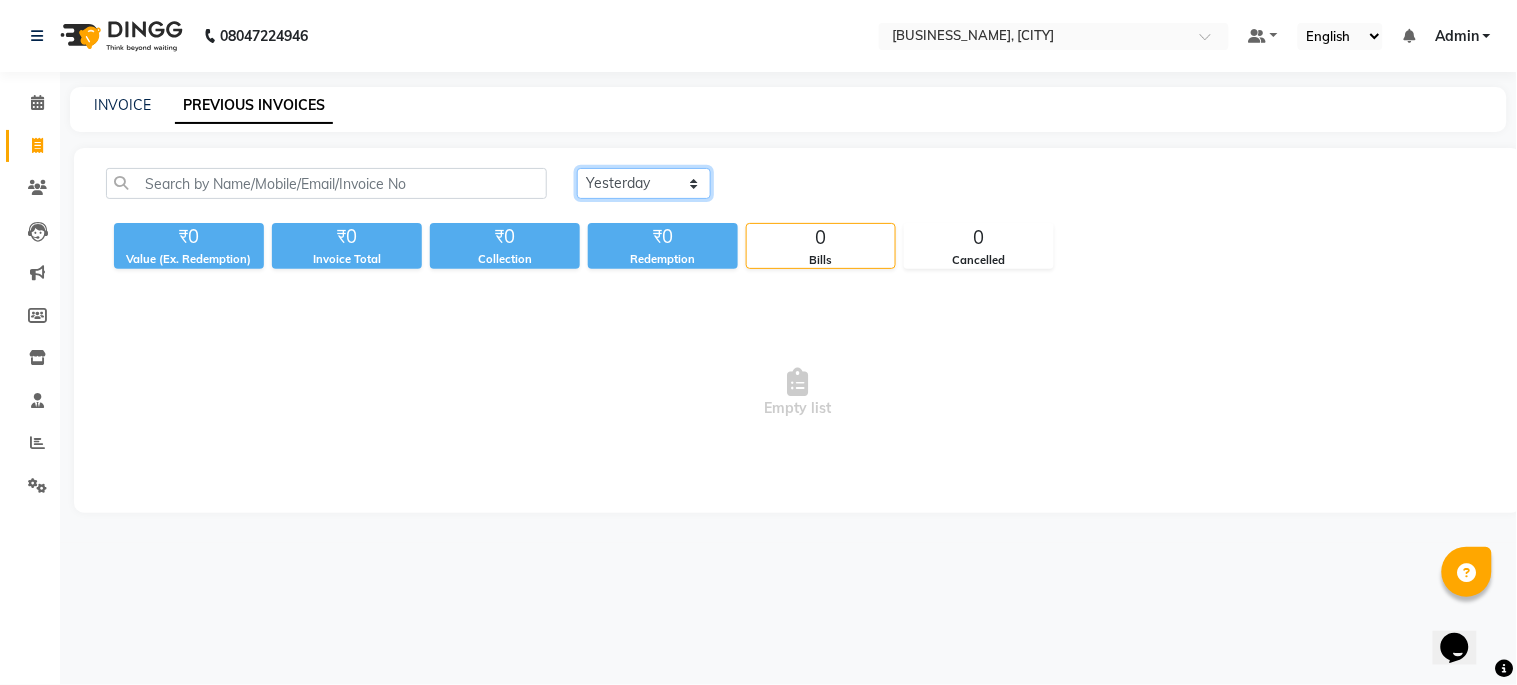 click on "Today Yesterday Custom Range" 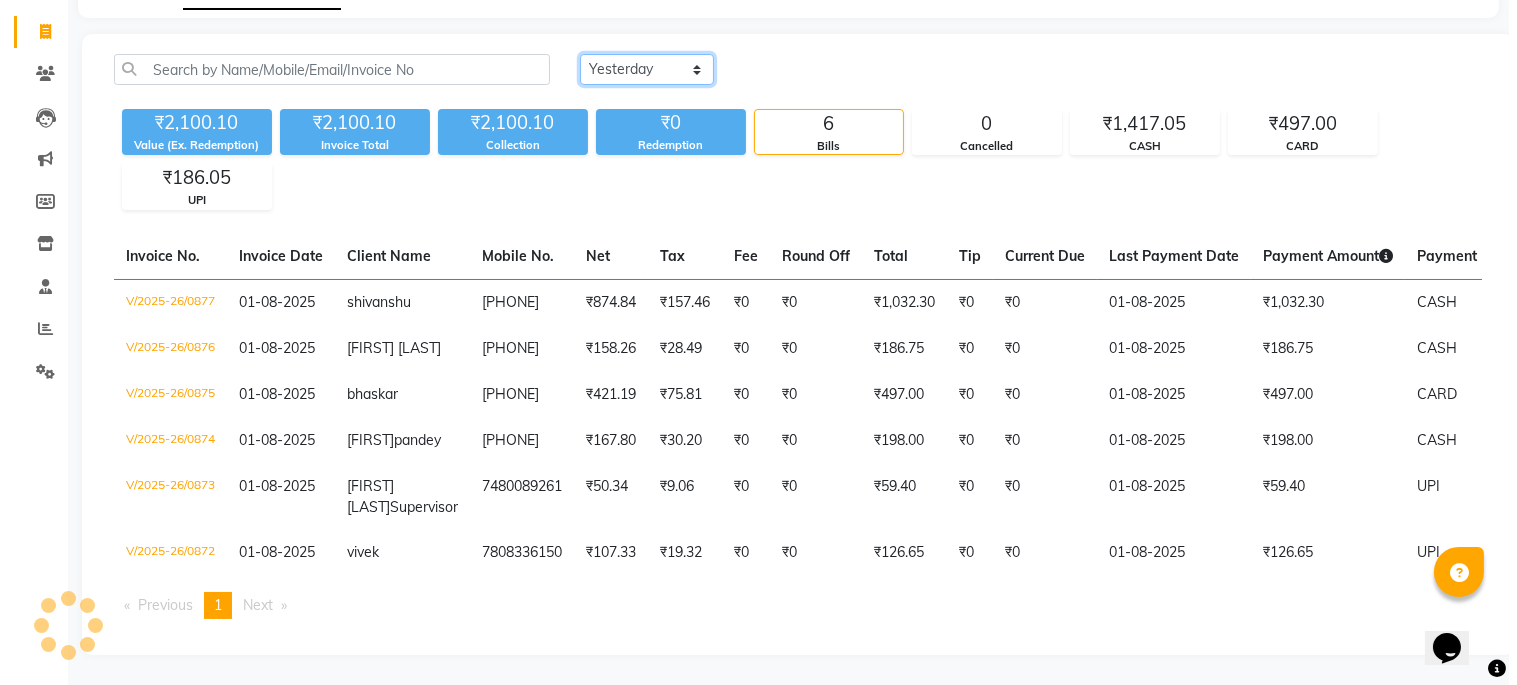 scroll, scrollTop: 0, scrollLeft: 0, axis: both 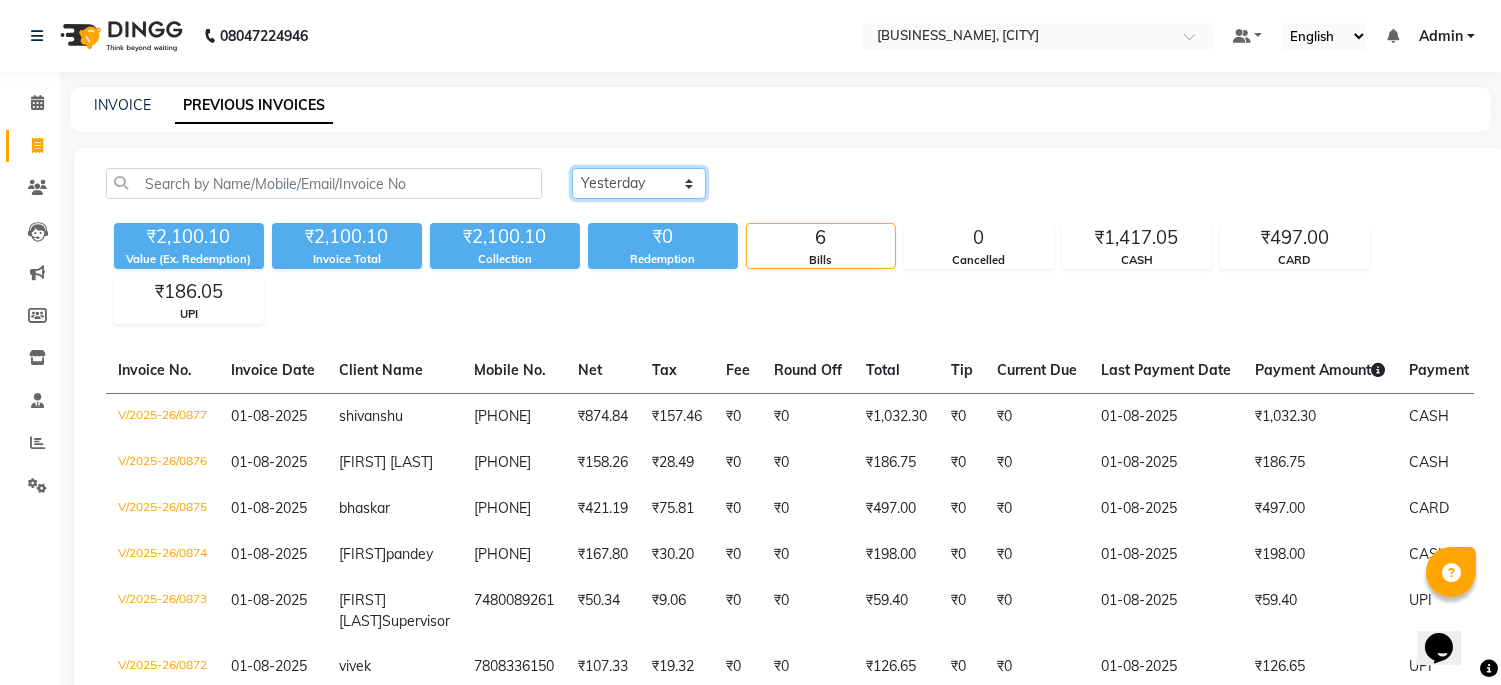 select on "today" 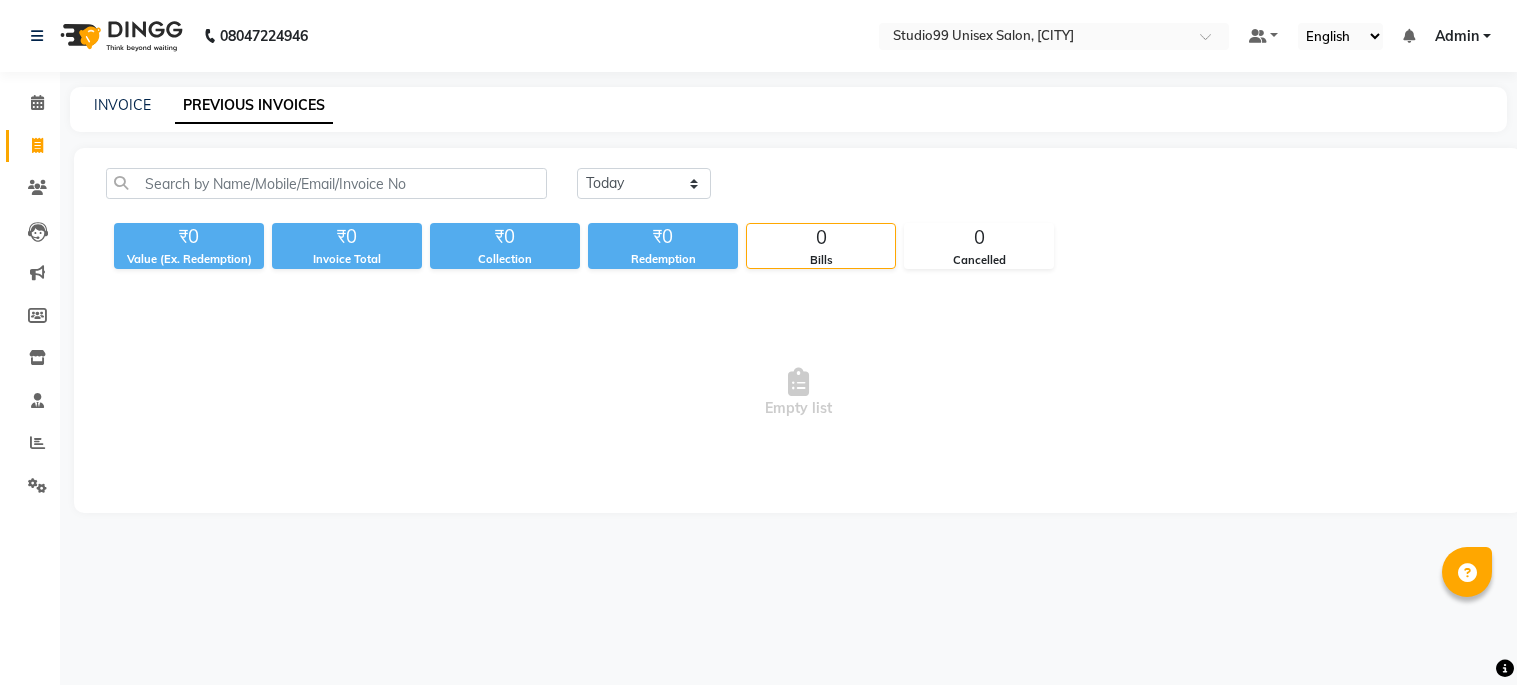 scroll, scrollTop: 0, scrollLeft: 0, axis: both 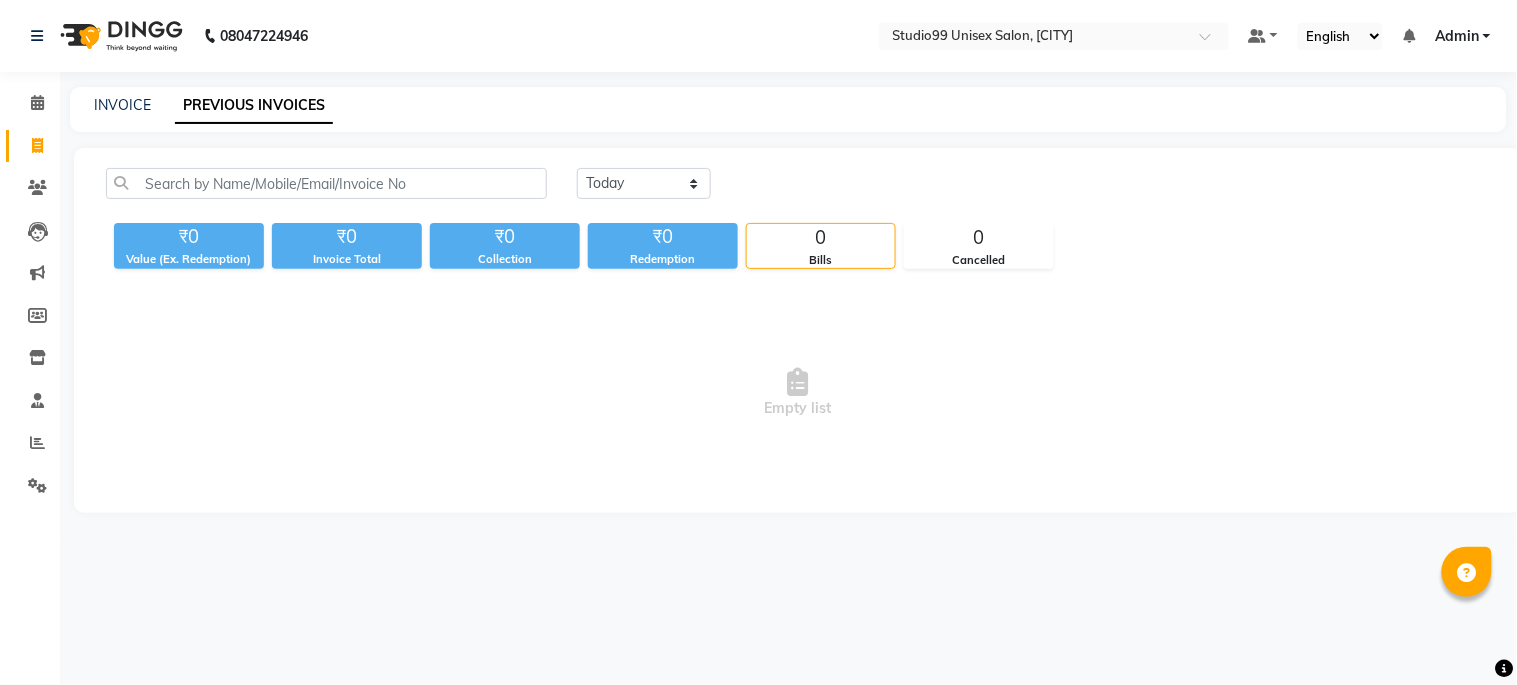click on "Today Yesterday Custom Range ₹0 Value (Ex. Redemption) ₹0 Invoice Total  ₹0 Collection ₹0 Redemption 0 Bills 0 Cancelled  Empty list" 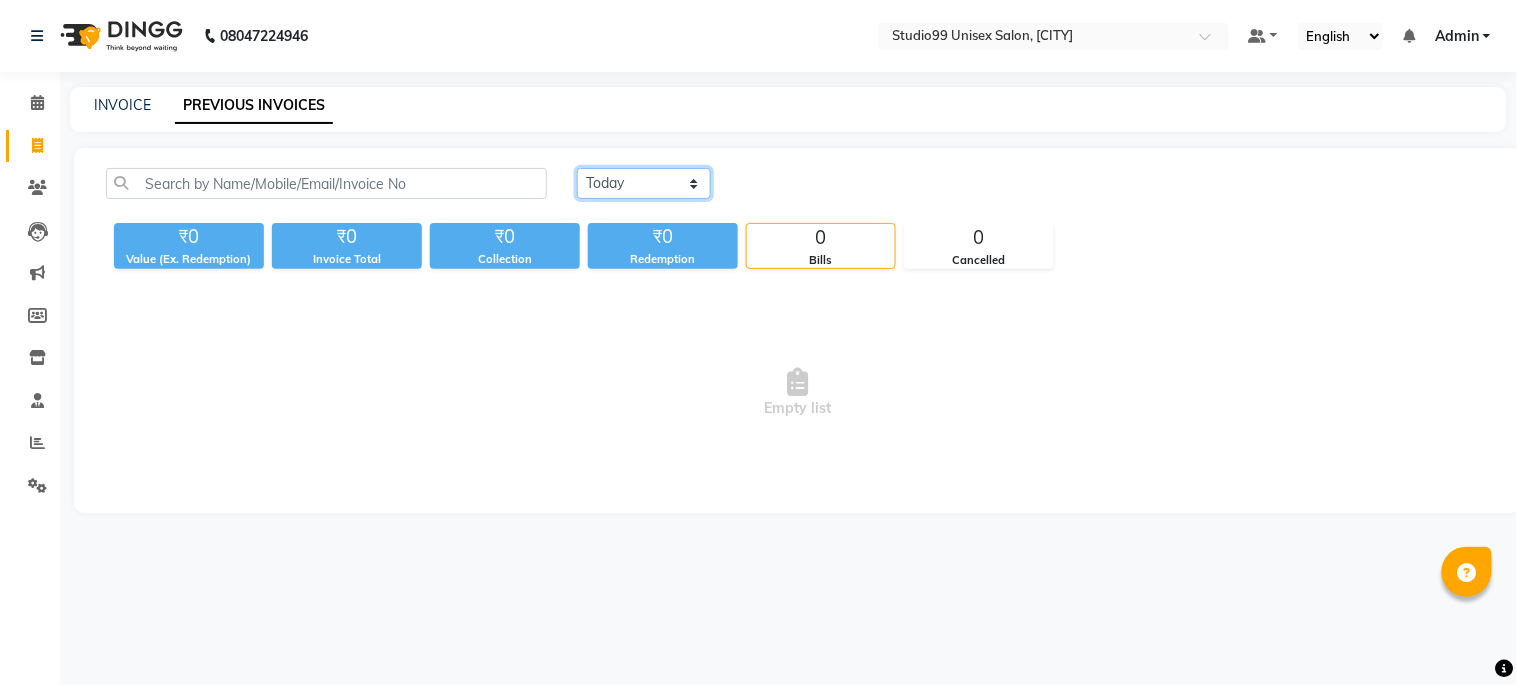click on "Today Yesterday Custom Range" 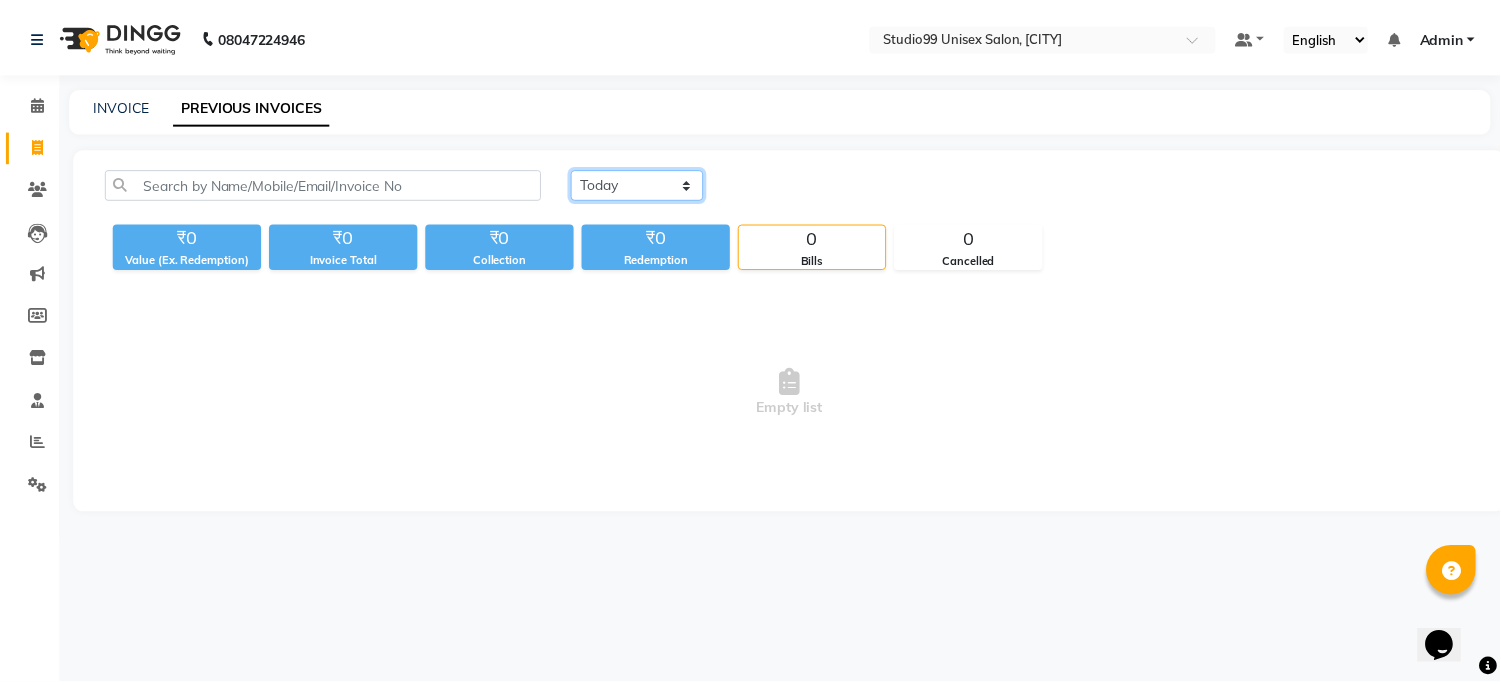 scroll, scrollTop: 0, scrollLeft: 0, axis: both 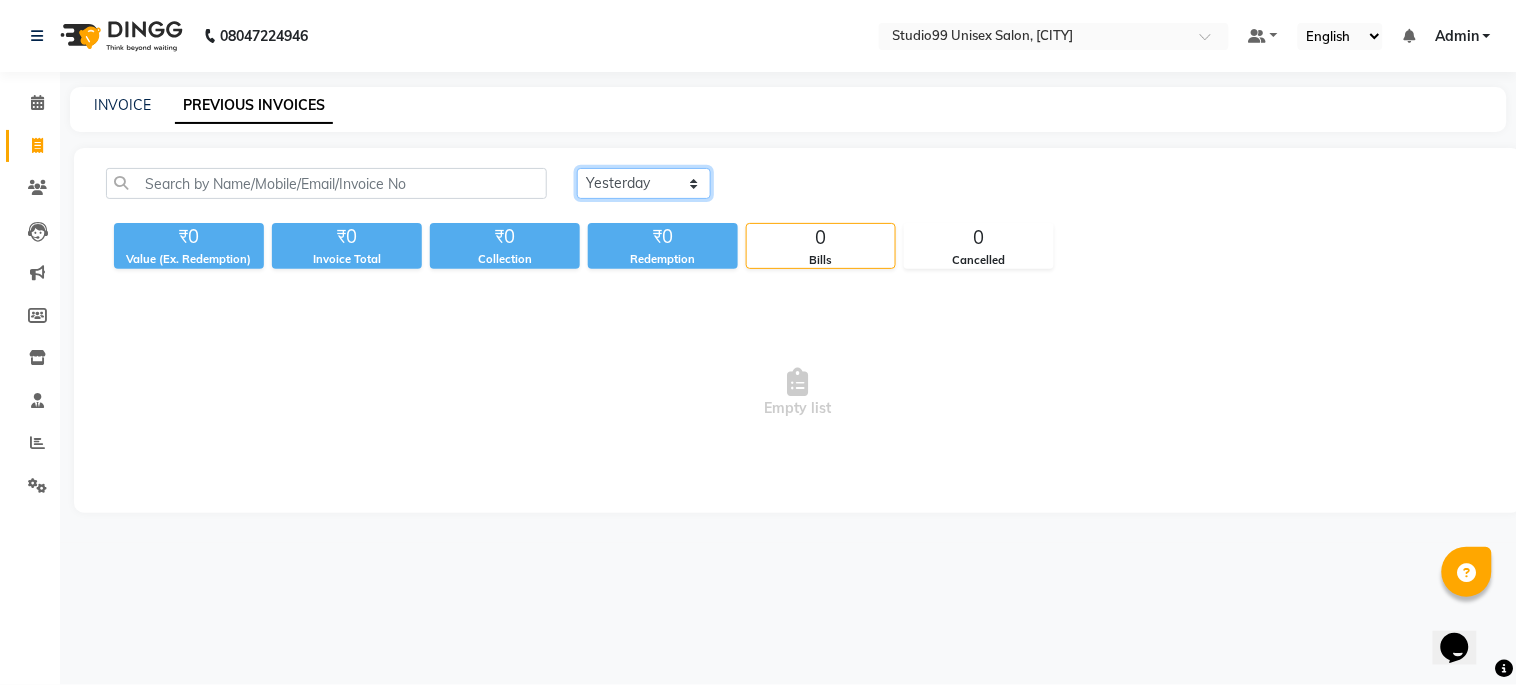 click on "Today Yesterday Custom Range" 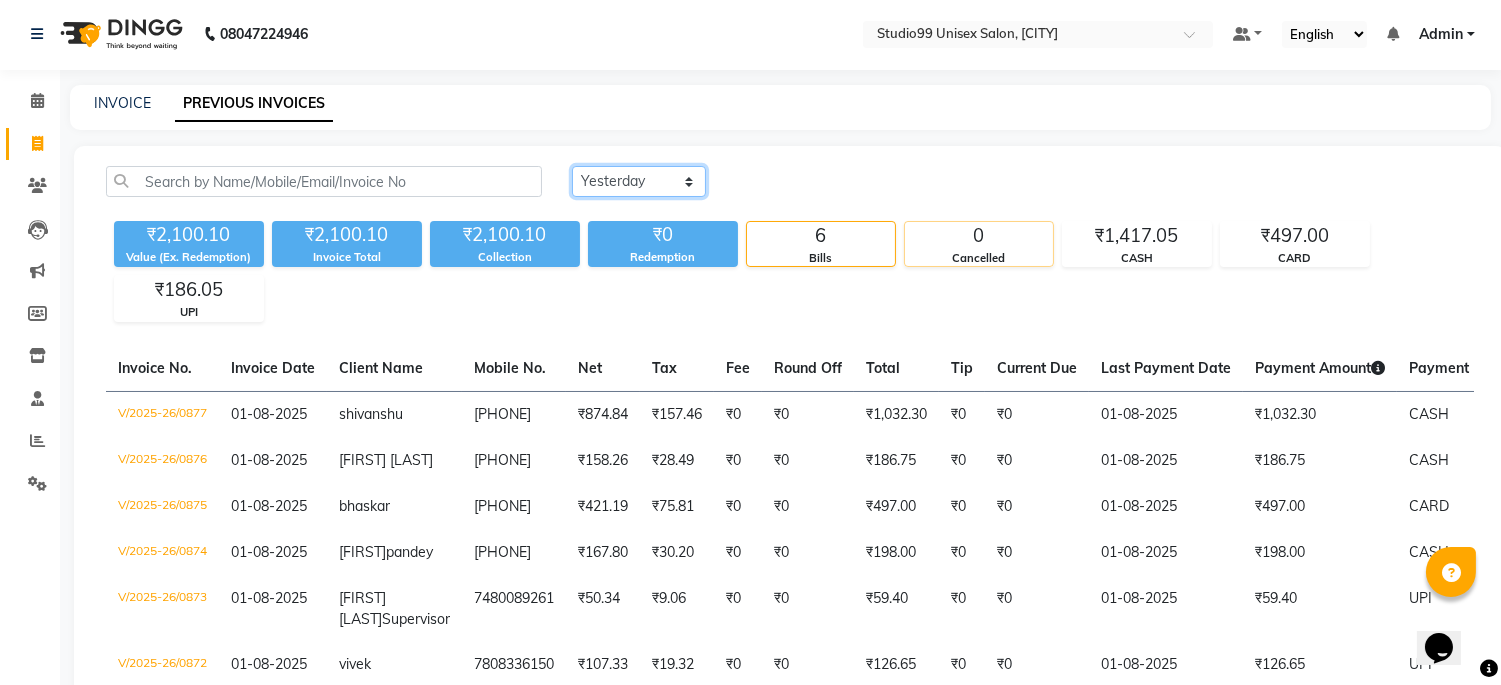 scroll, scrollTop: 168, scrollLeft: 0, axis: vertical 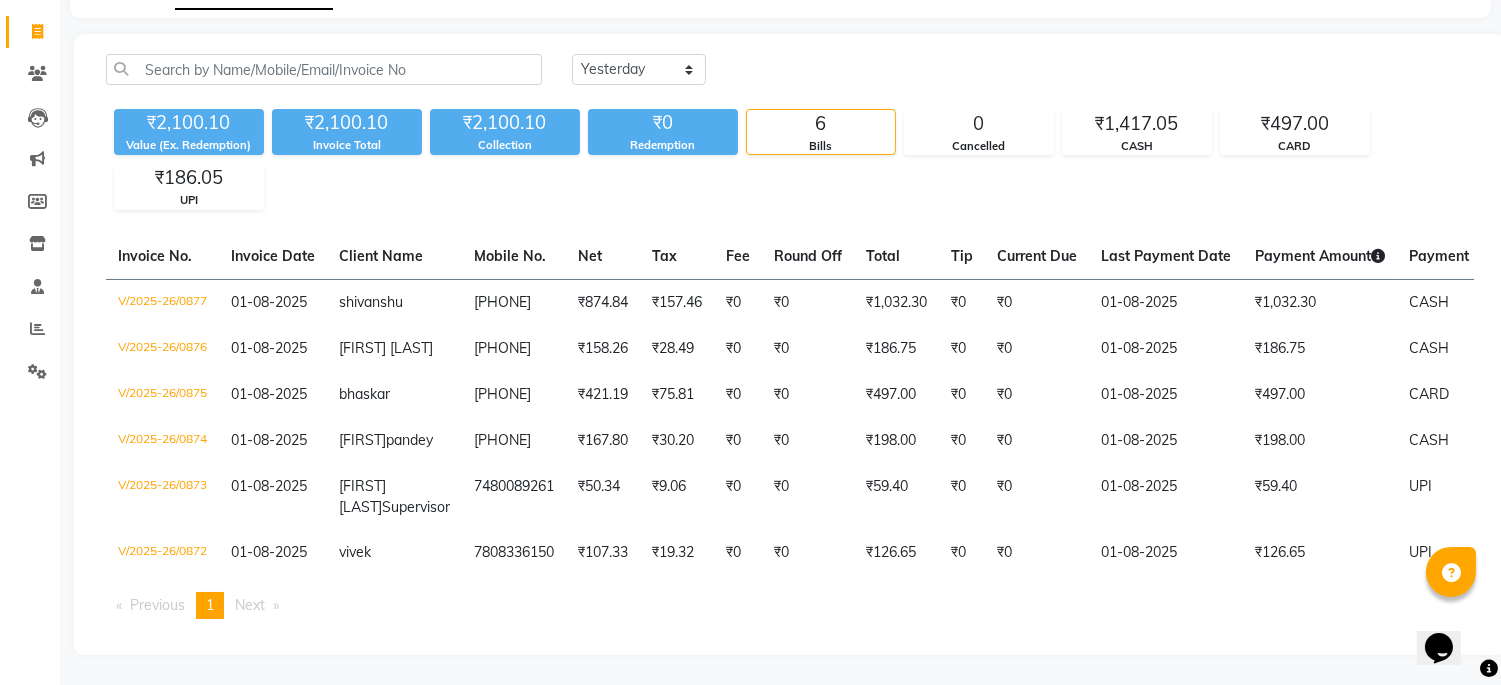 click on "Mobile No." 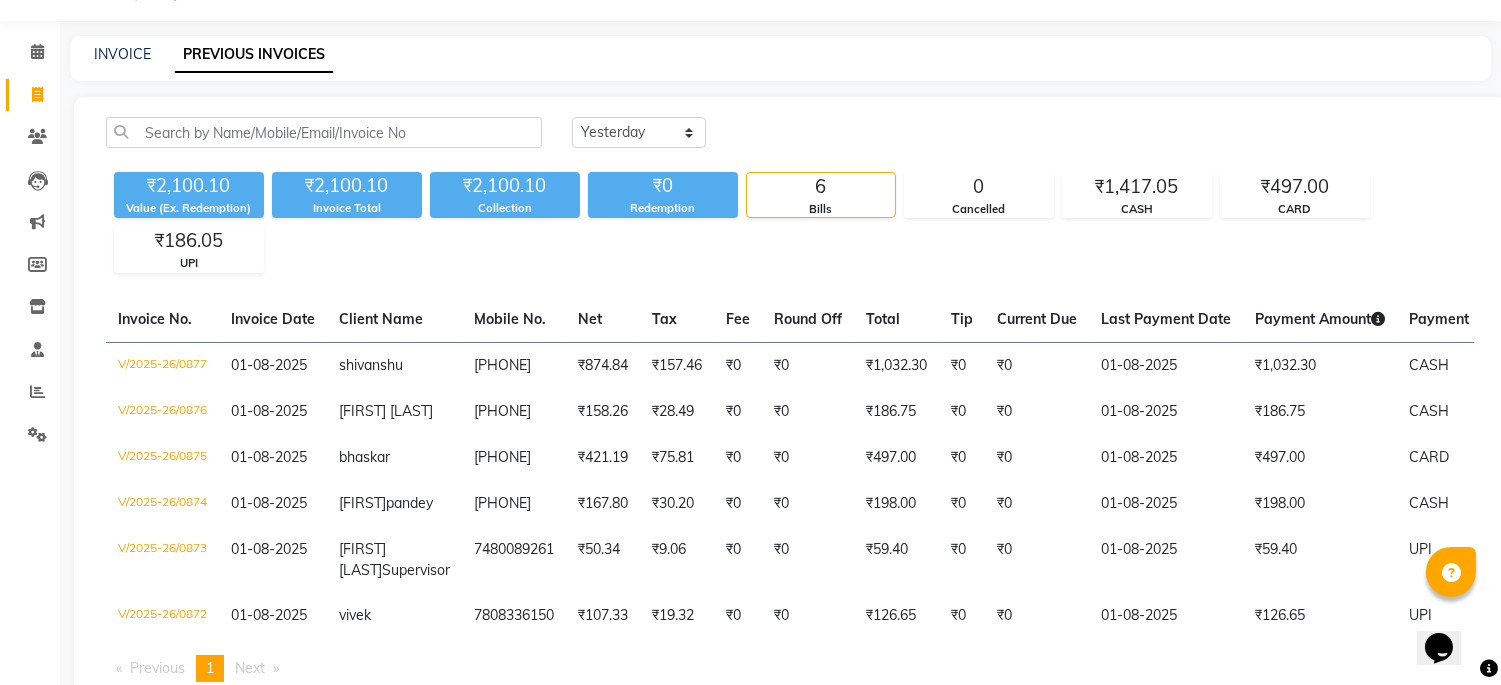 scroll, scrollTop: 0, scrollLeft: 0, axis: both 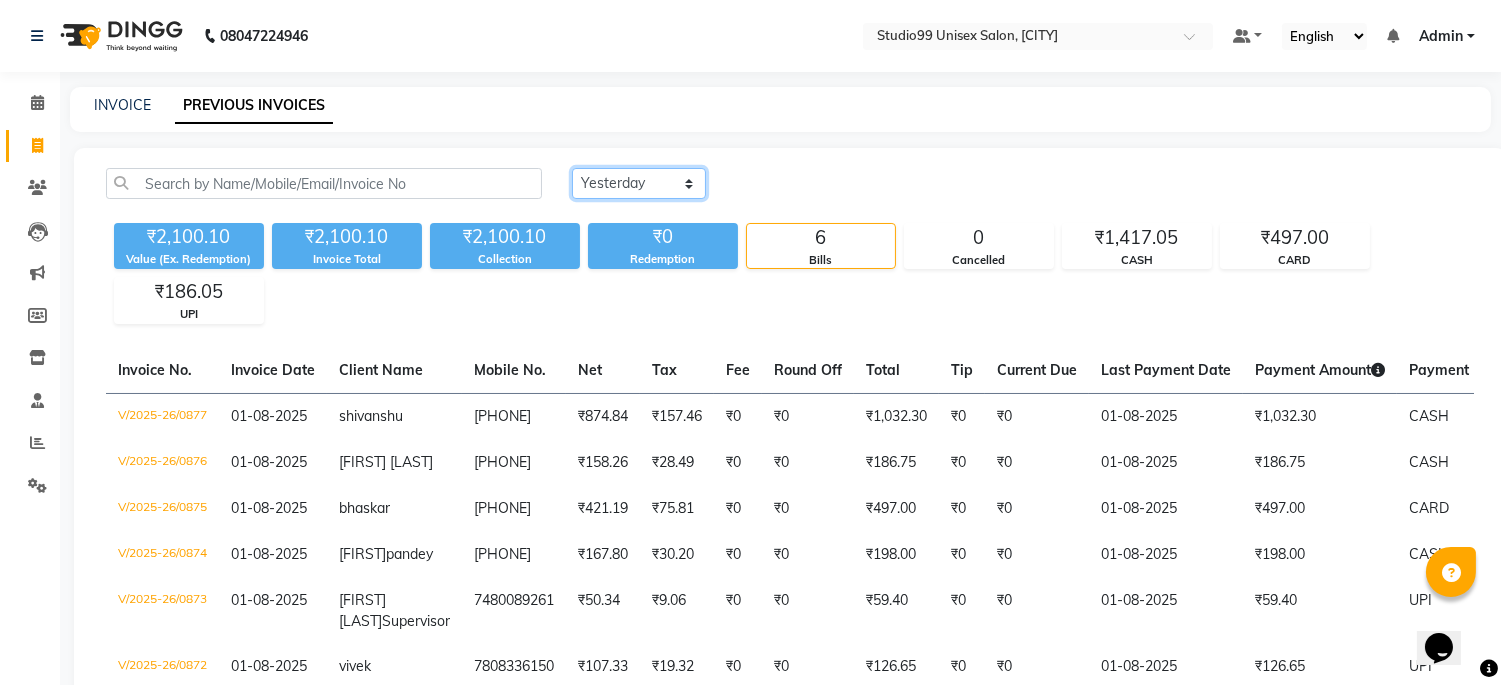 click on "Today Yesterday Custom Range" 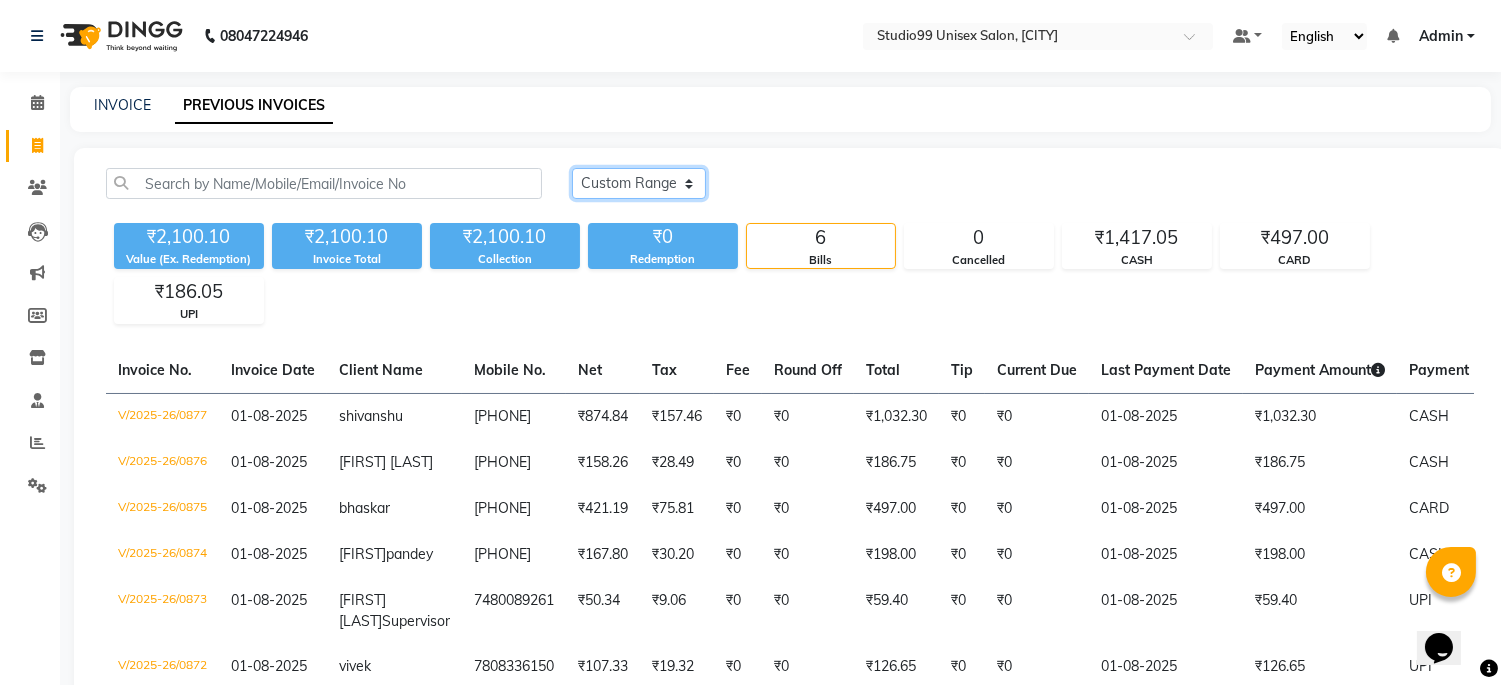 click on "Today Yesterday Custom Range" 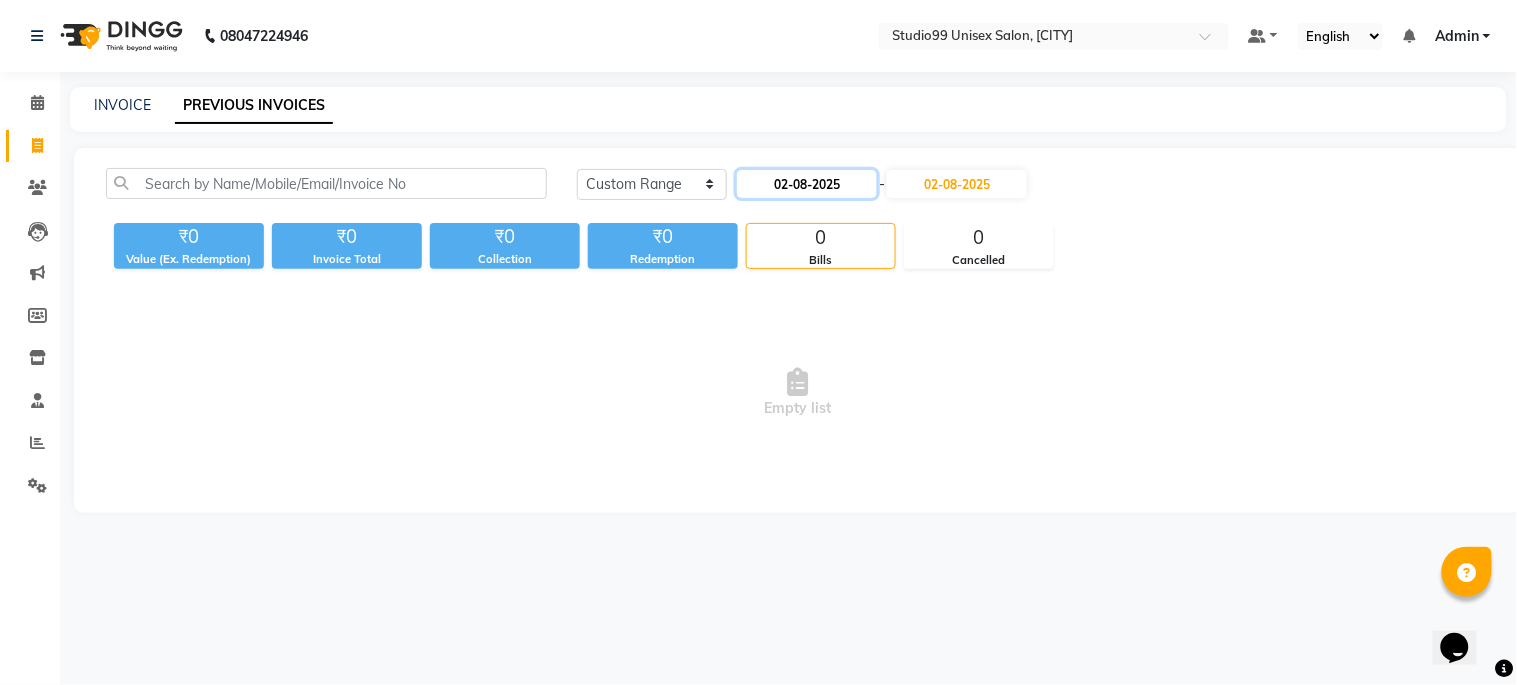 click on "02-08-2025" 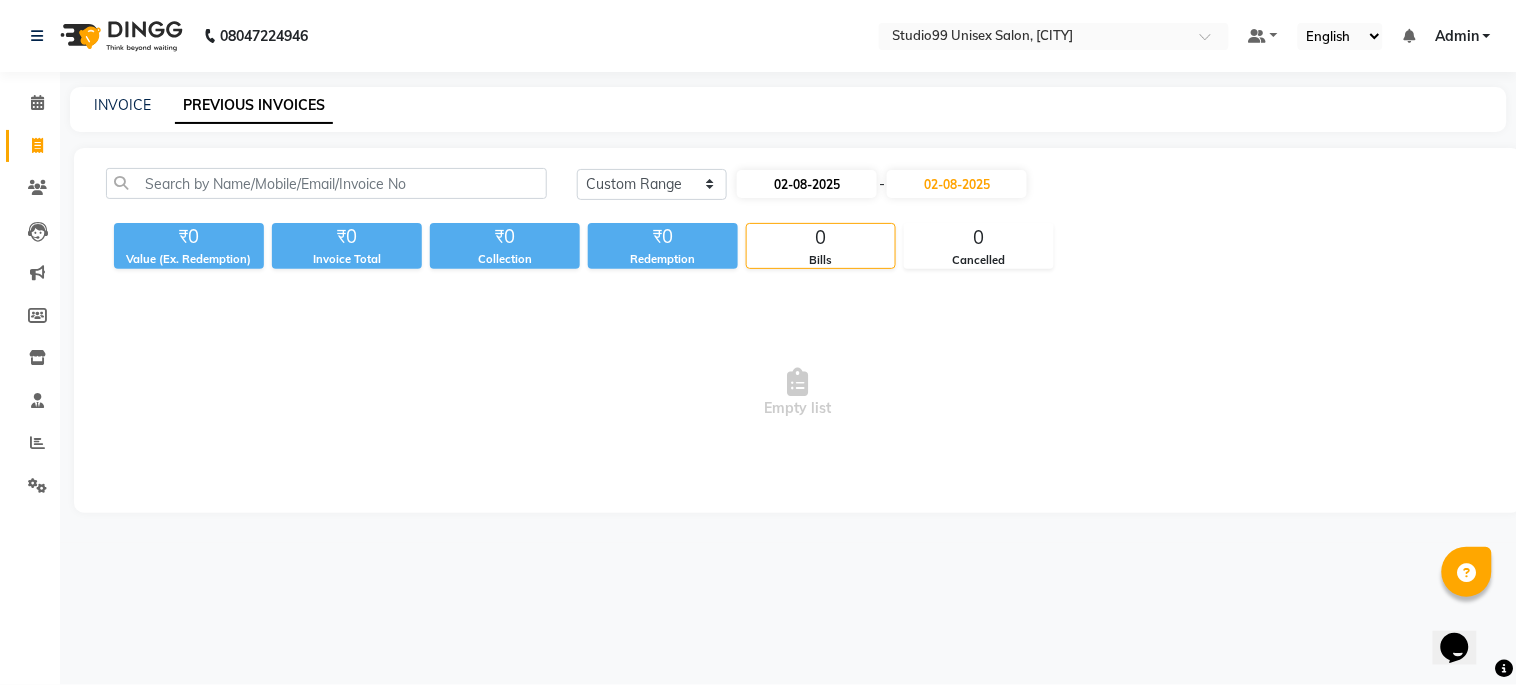 select on "8" 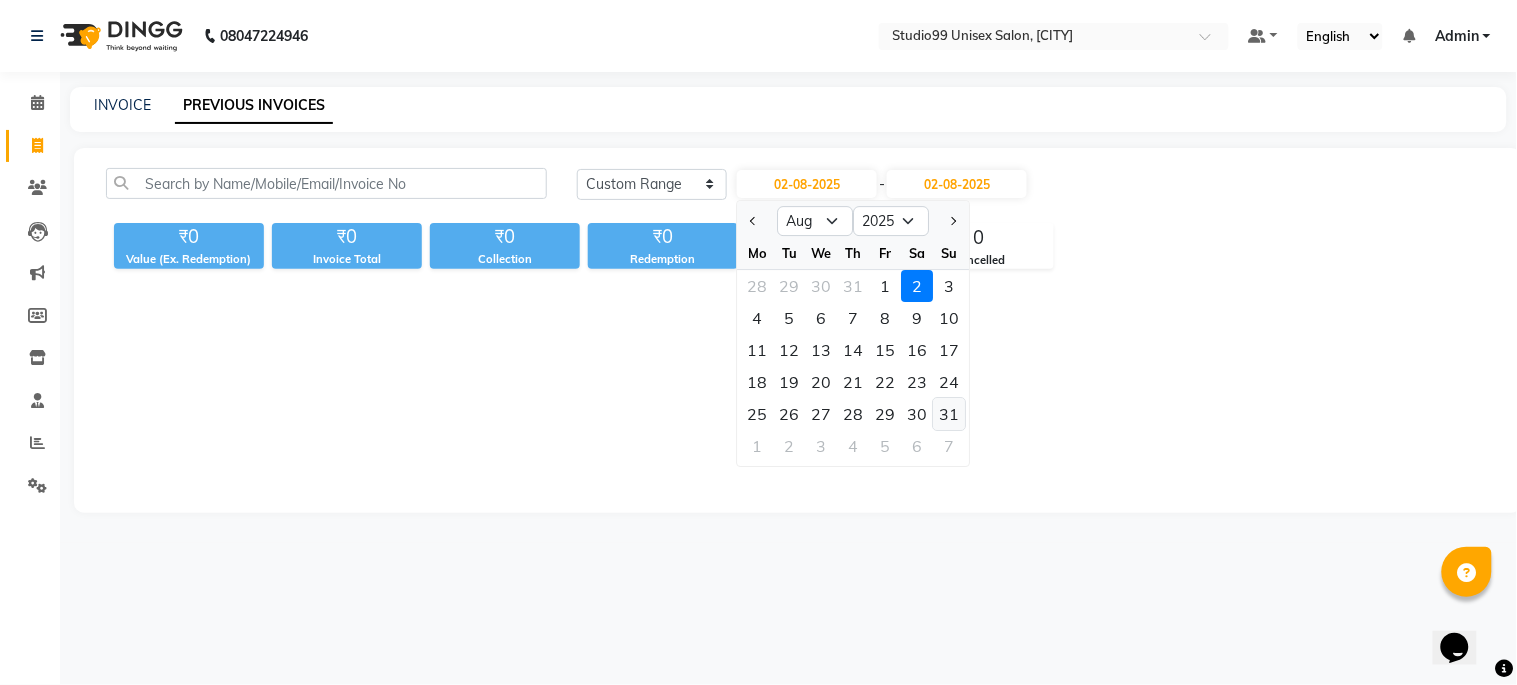click on "31" 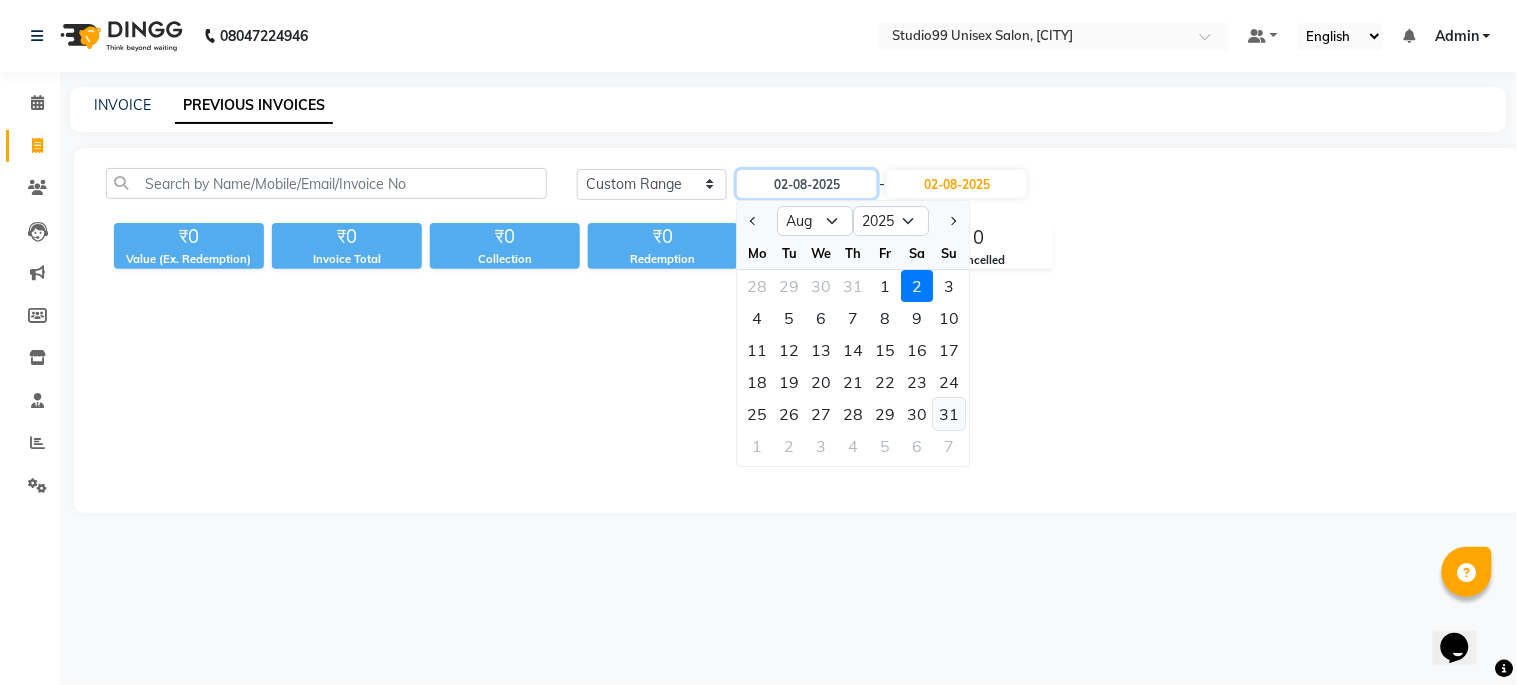 type on "31-08-2025" 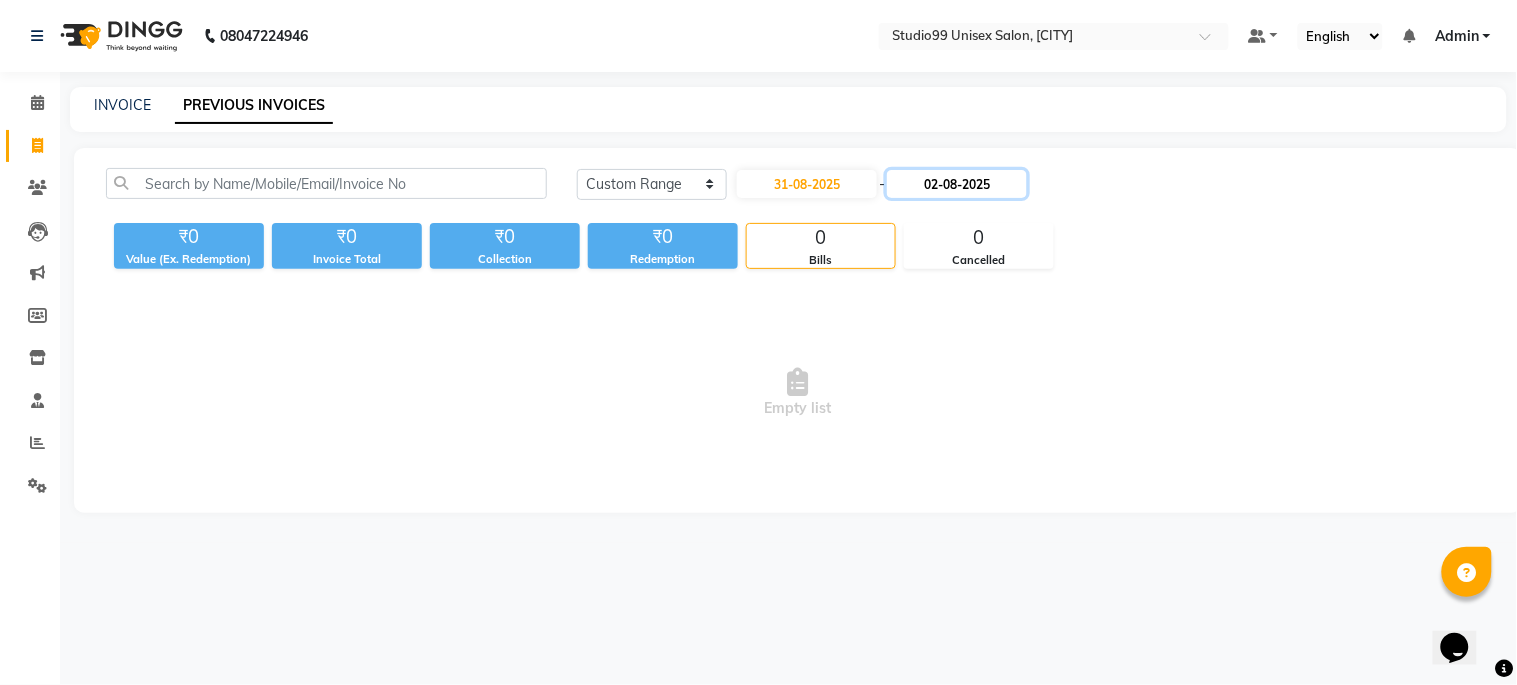 click on "02-08-2025" 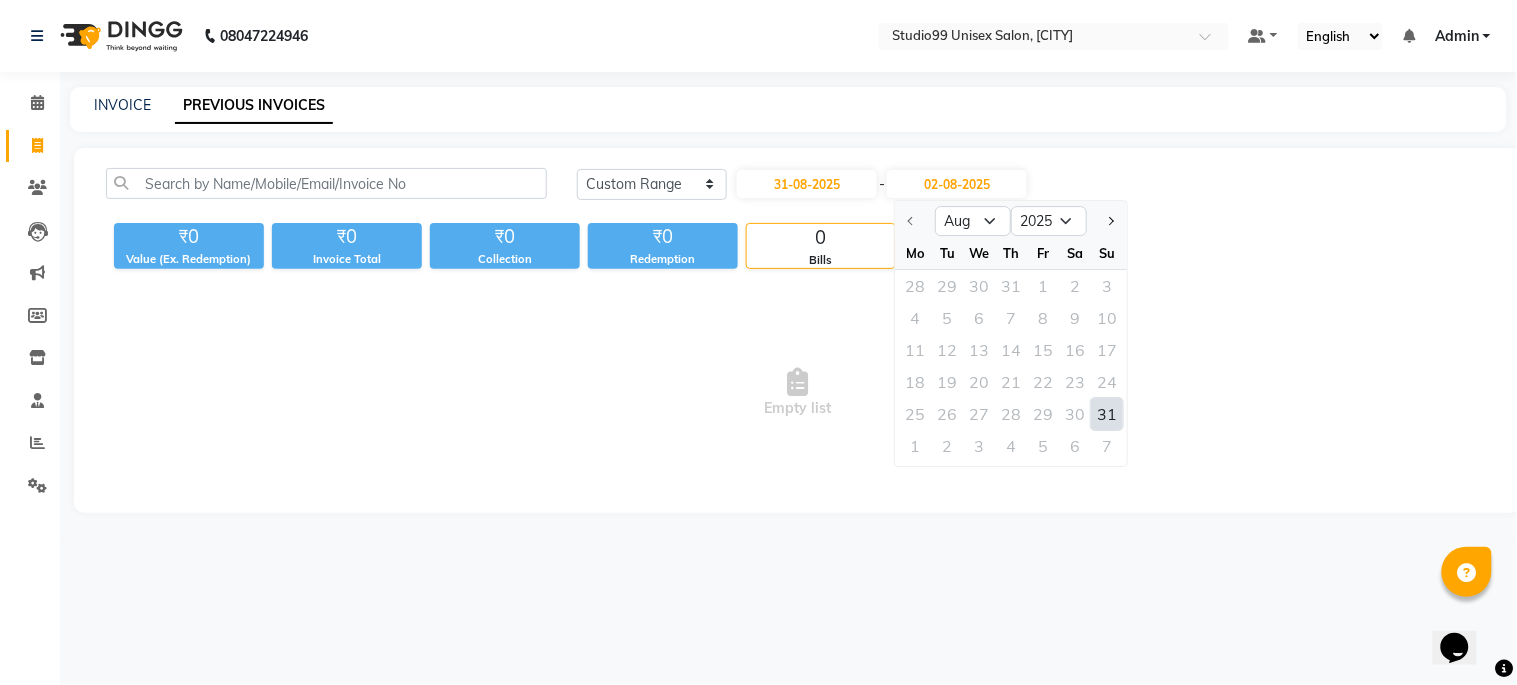 click on "31" 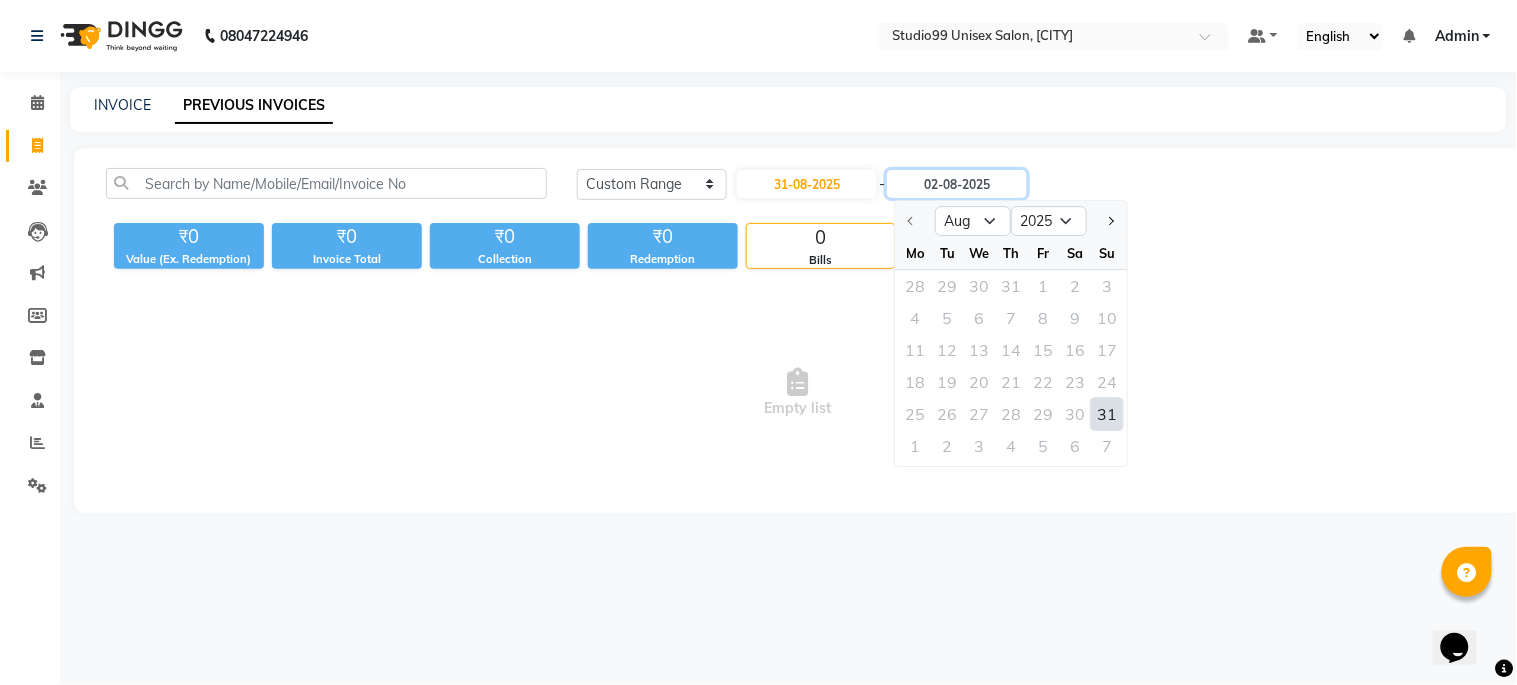 type on "31-08-2025" 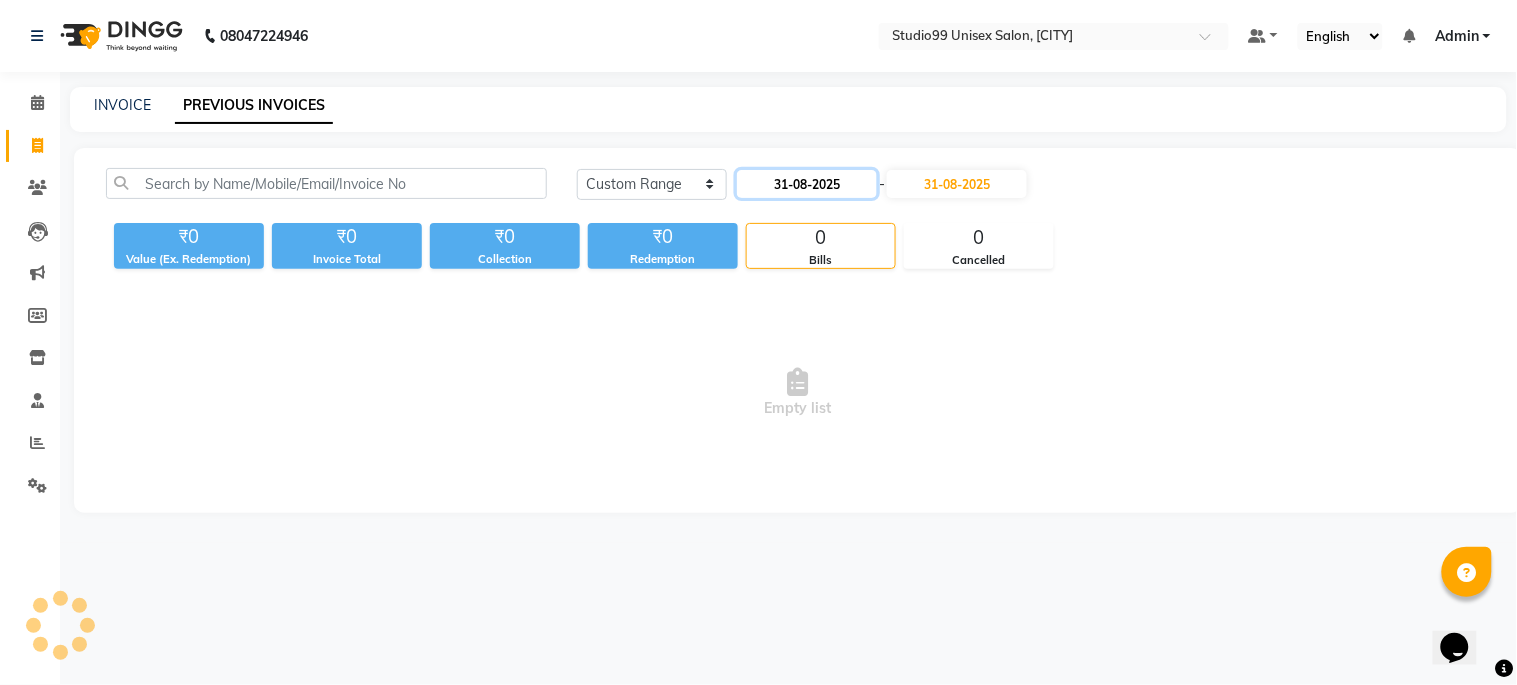 click on "31-08-2025" 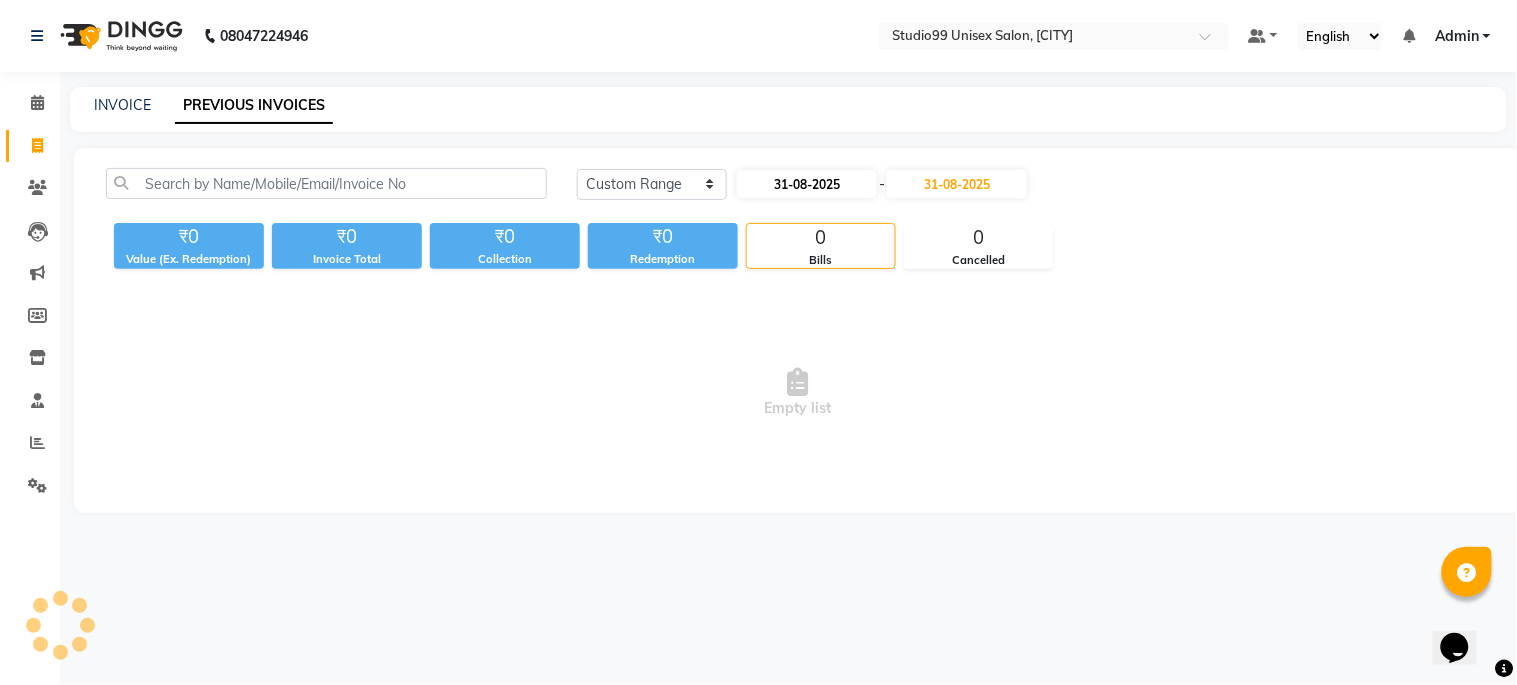 select on "8" 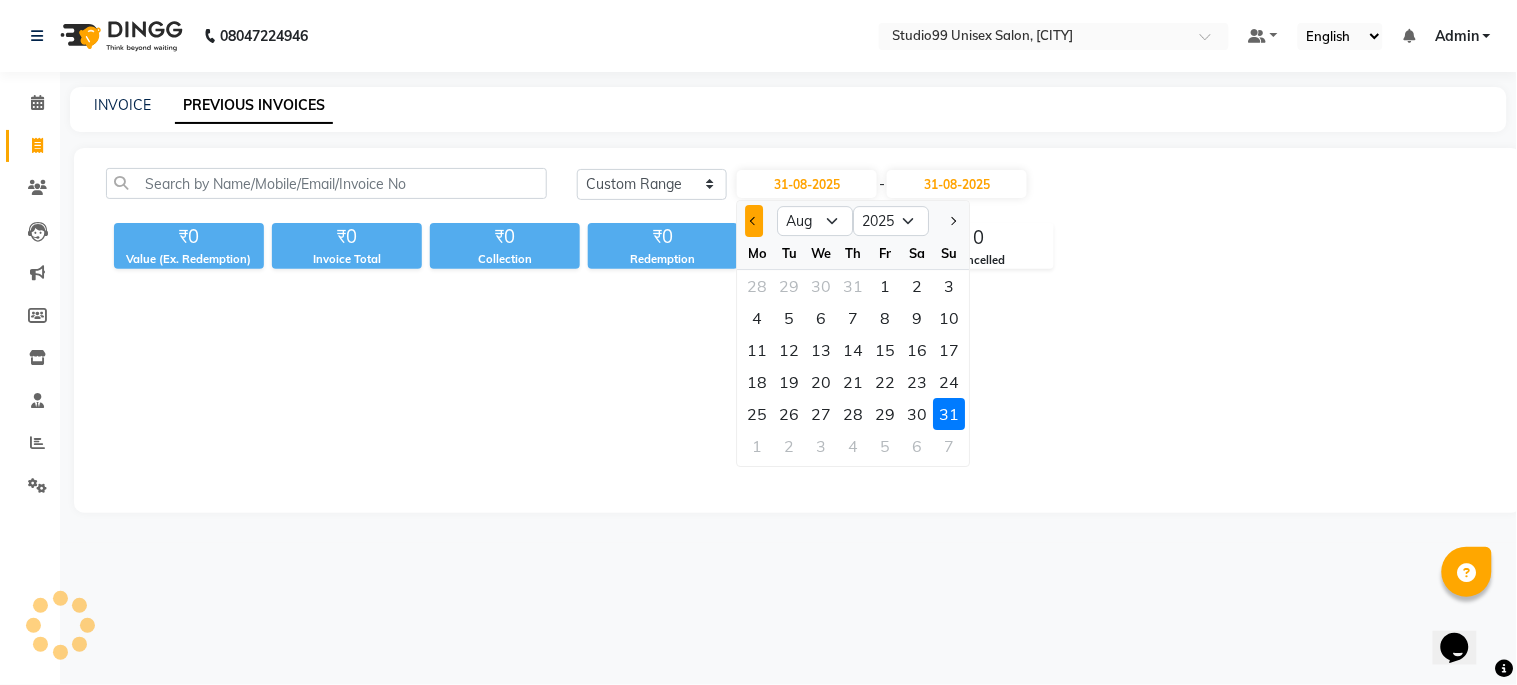 click 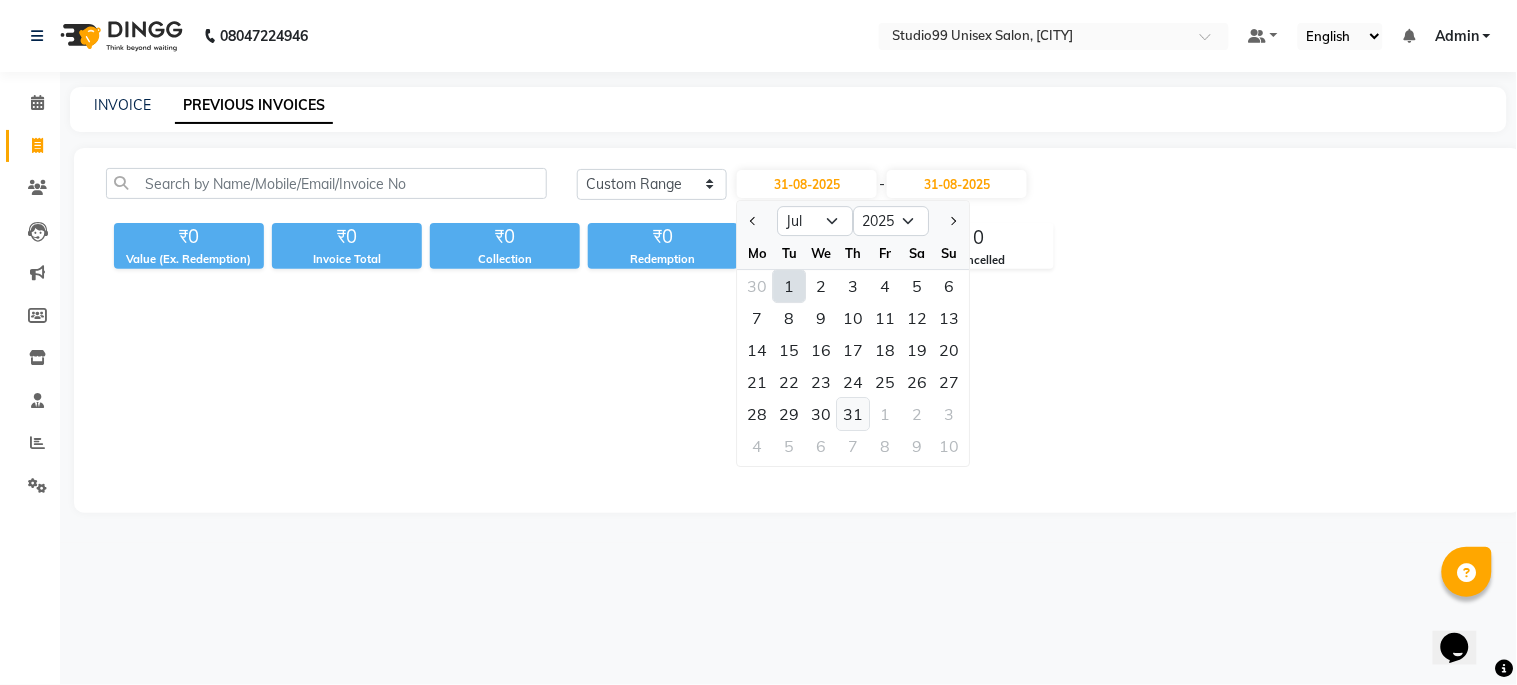 click on "31" 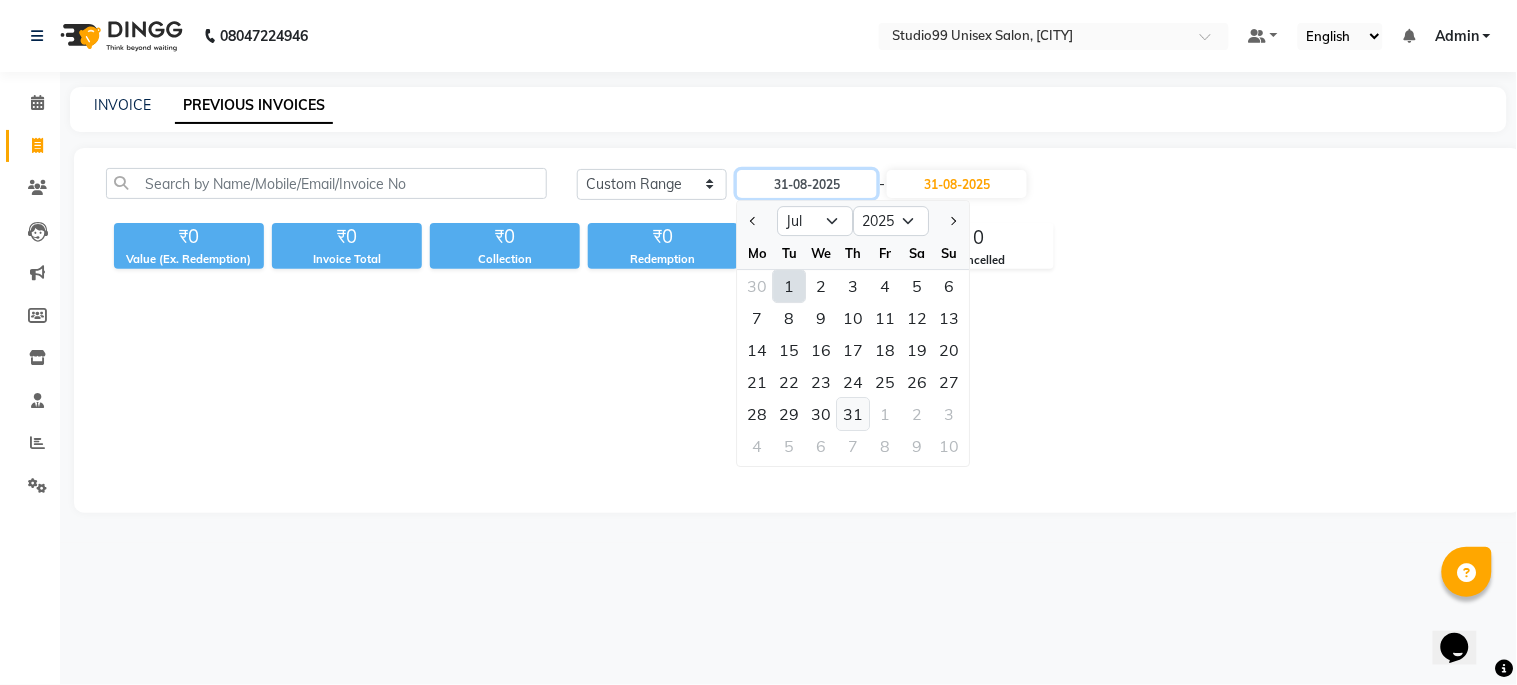 type on "31-07-2025" 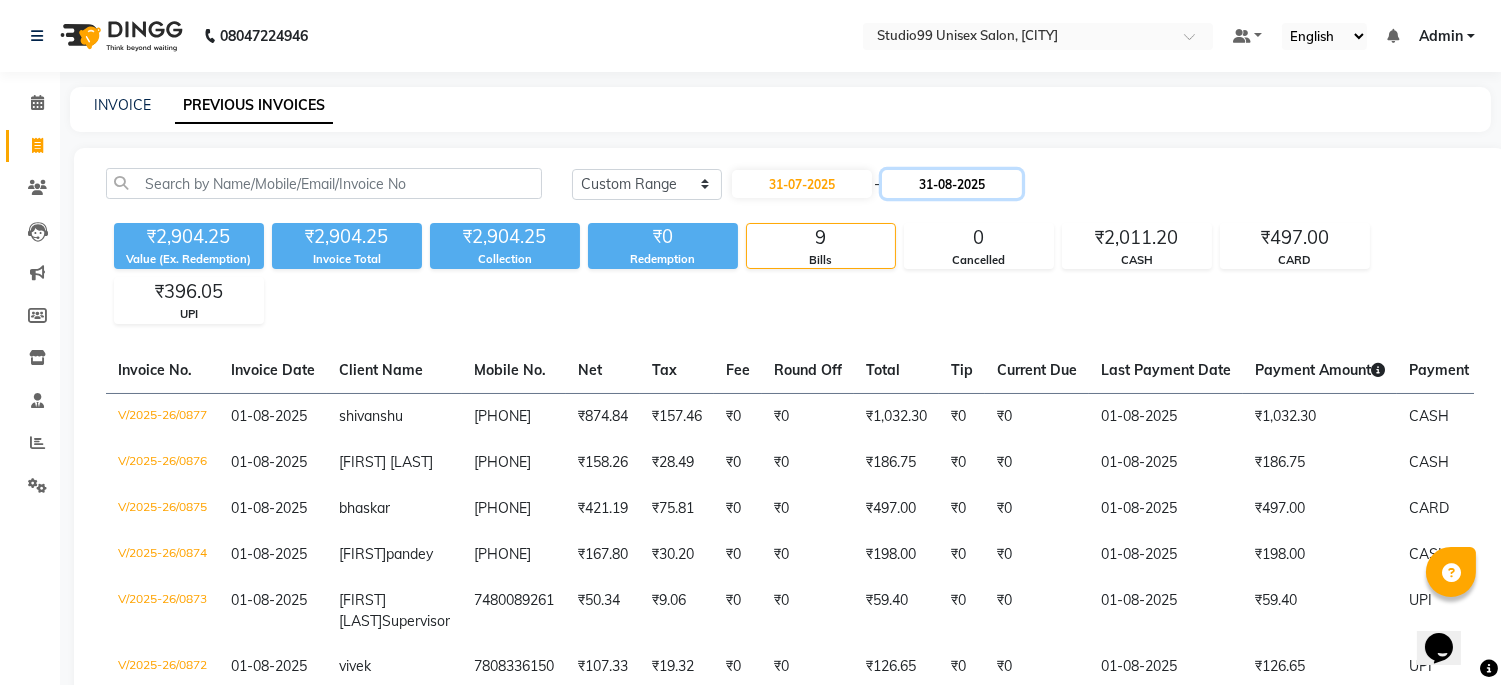 click on "31-08-2025" 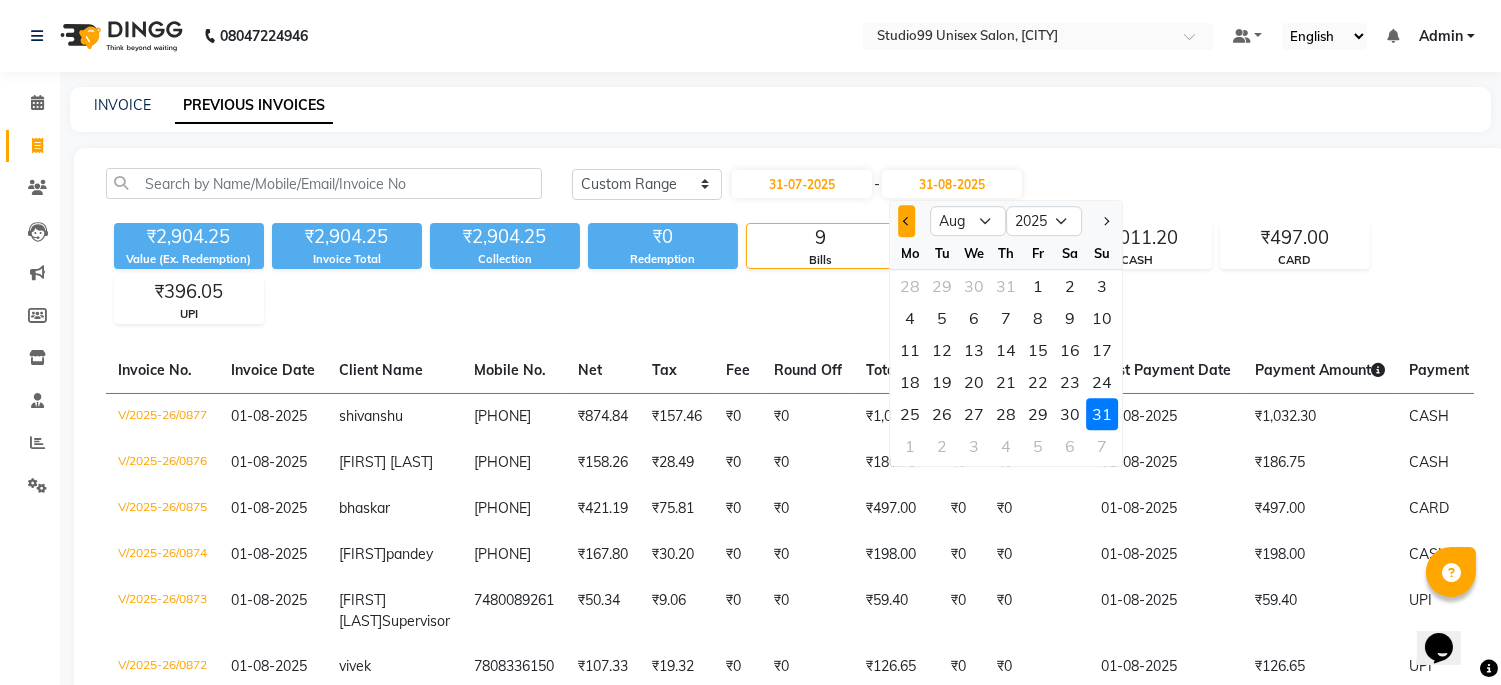 click 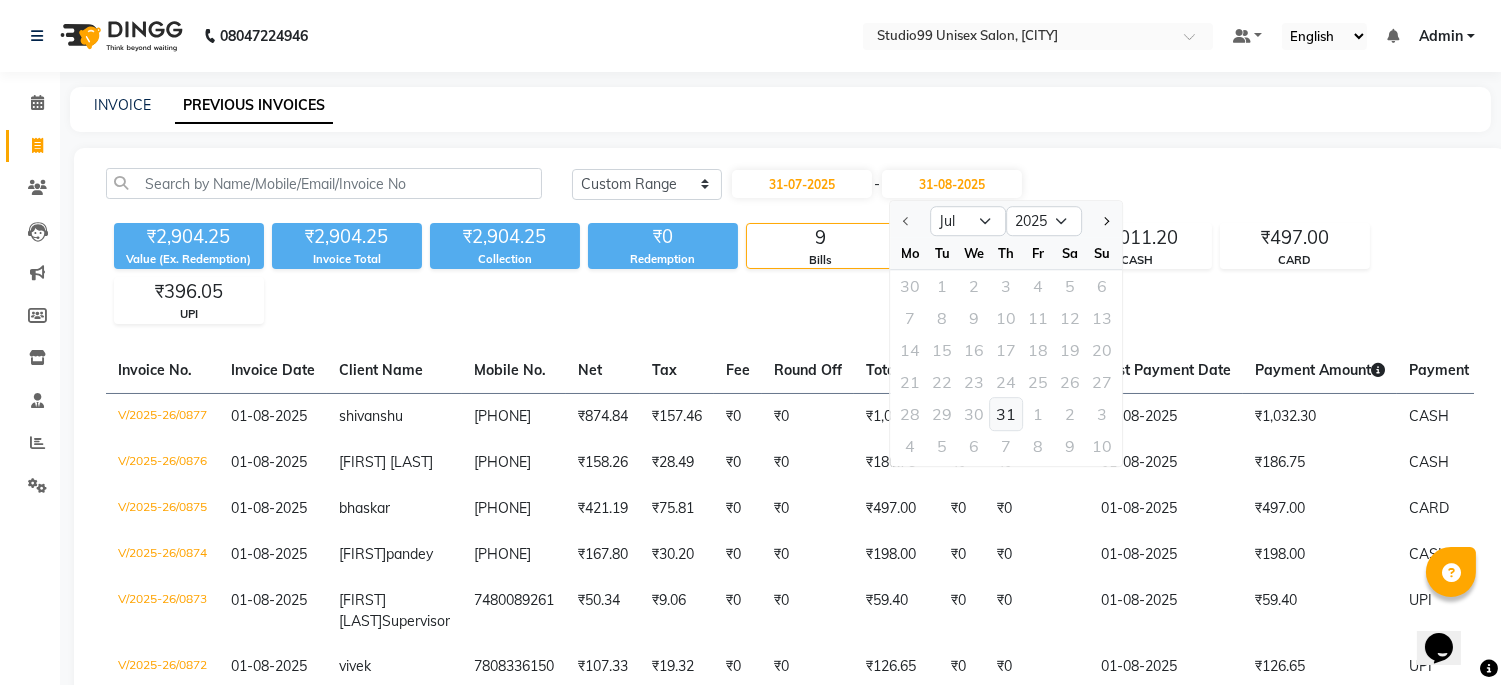 click on "31" 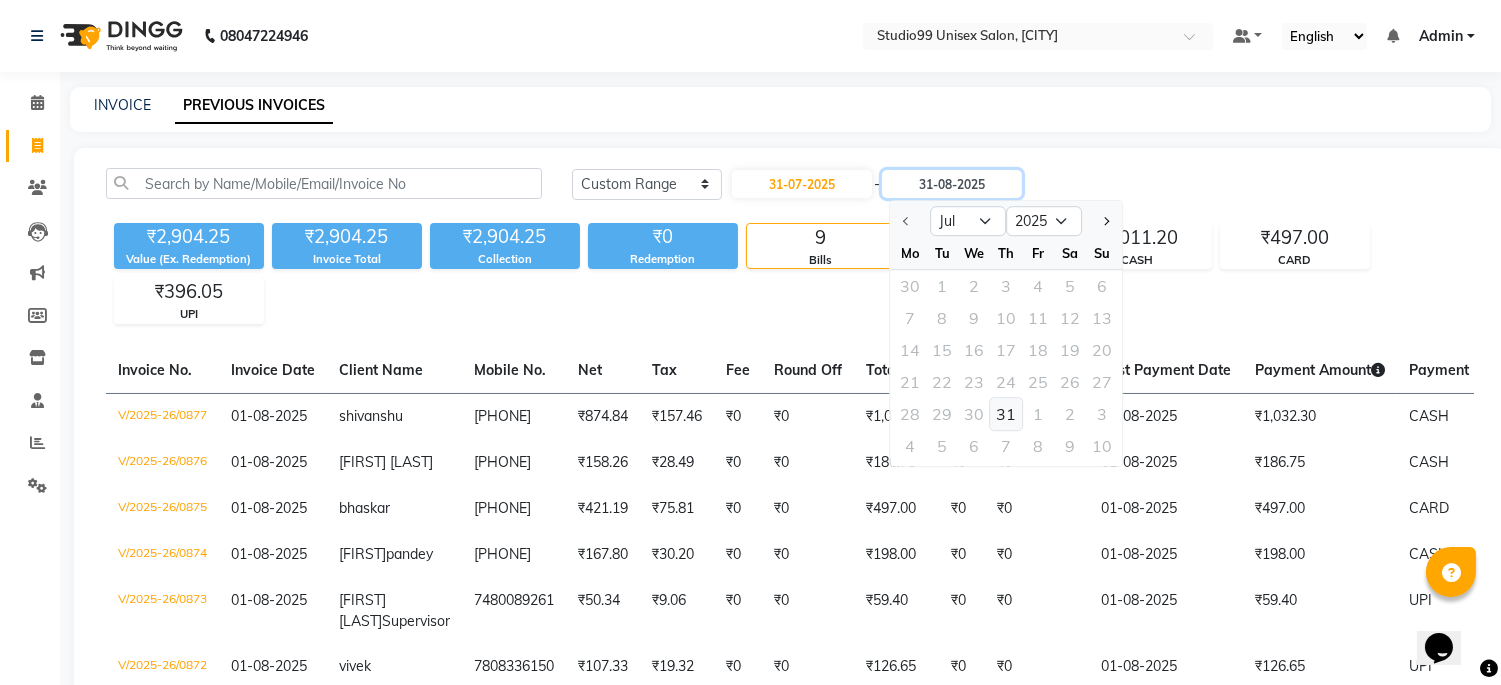 type on "31-07-2025" 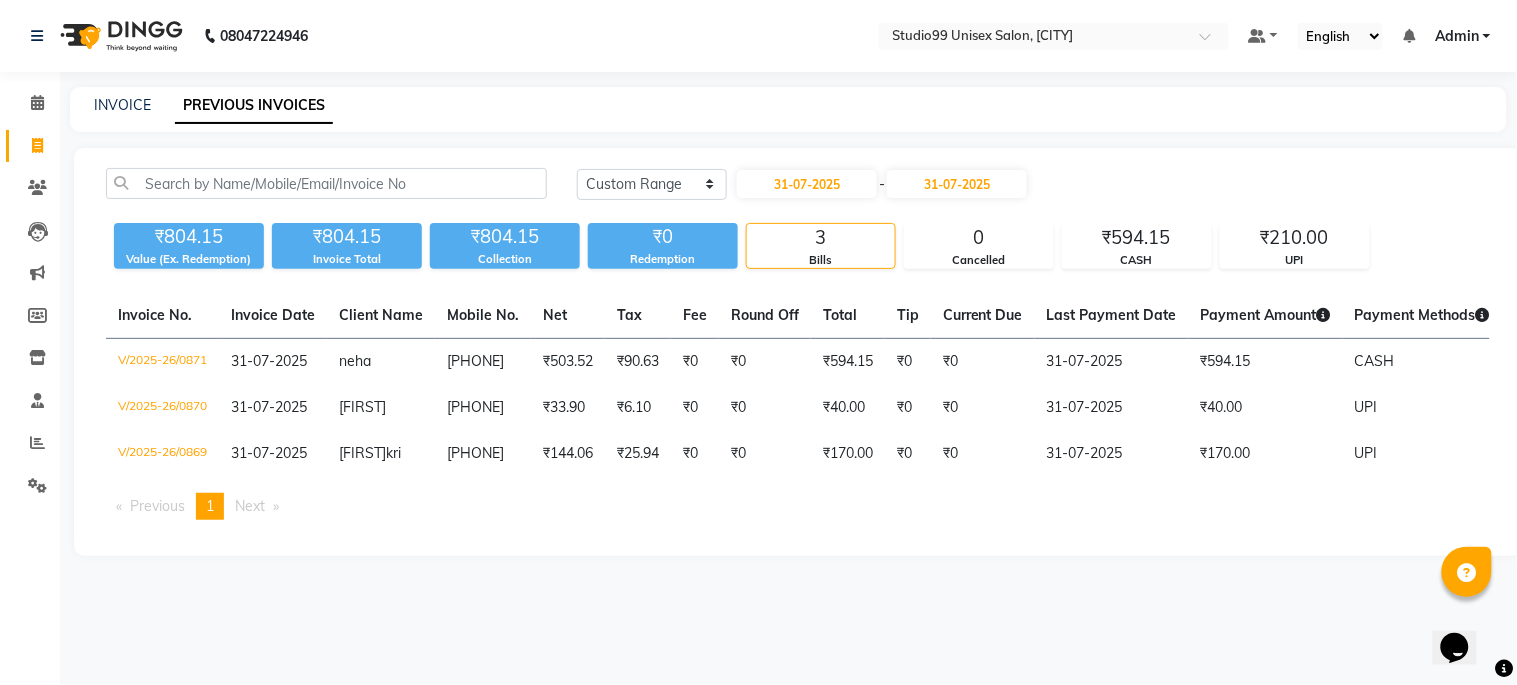 click on "08047224946 Select Location × Studio99 Unisex Salon, Madhubani Default Panel My Panel English ENGLISH Español العربية मराठी हिंदी ગુજરાતી தமிழ் 中文 Notifications nothing to show Admin Manage Profile Change Password Sign out  Version:3.15.11" 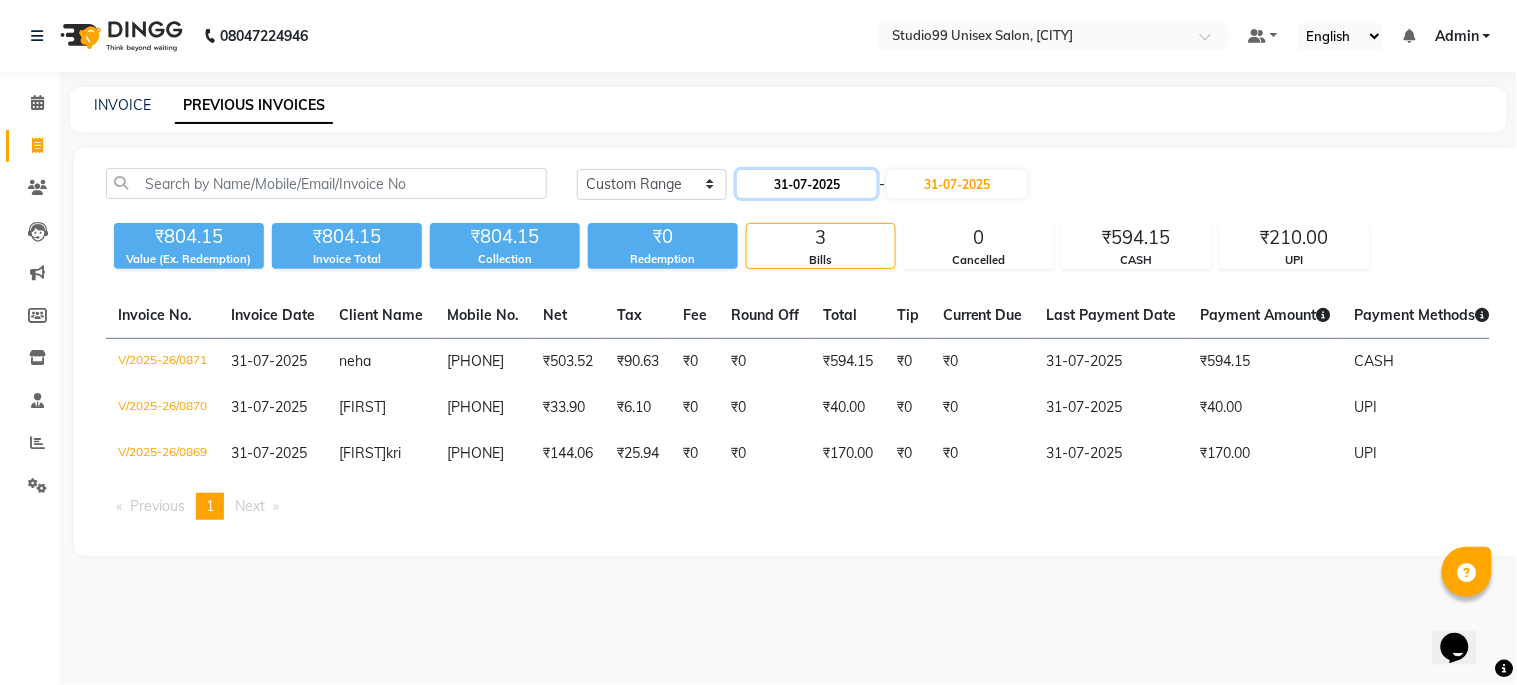click on "31-07-2025" 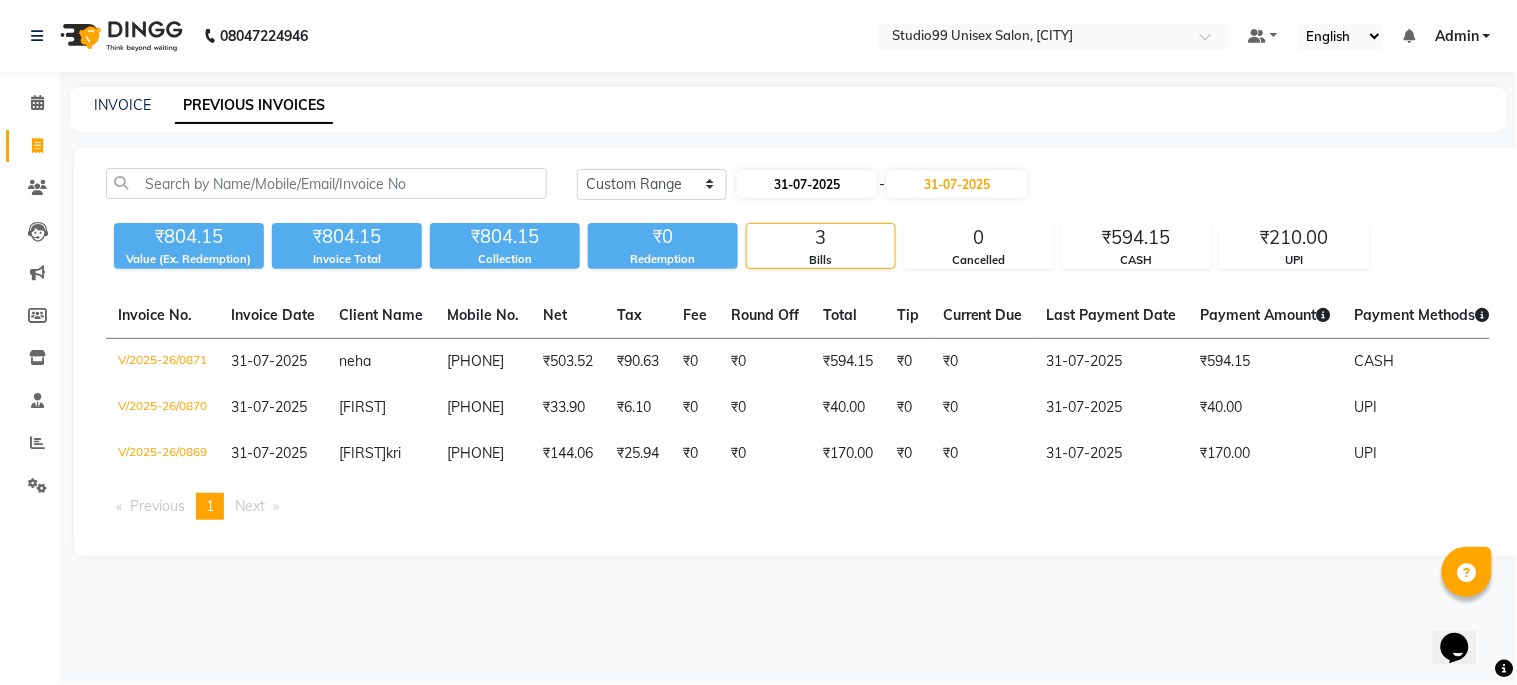 select on "7" 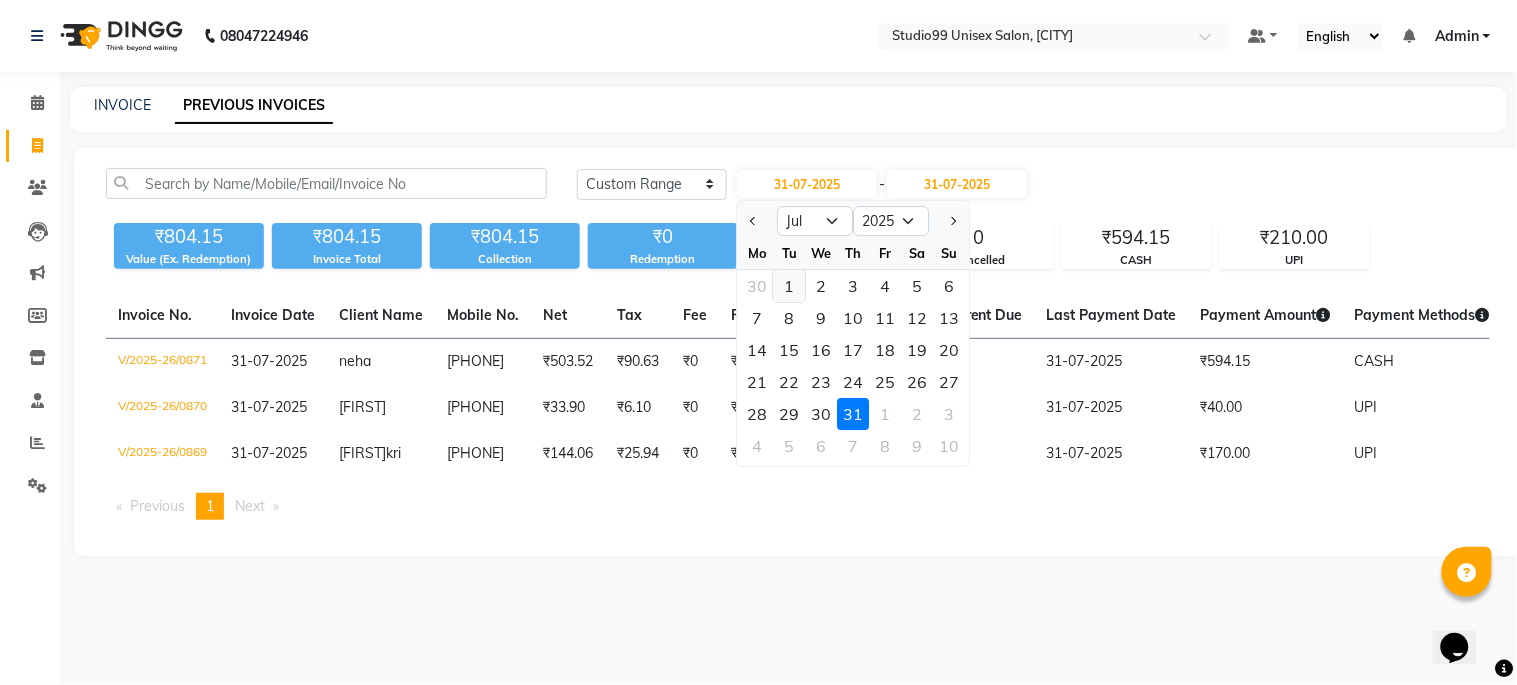 click on "1" 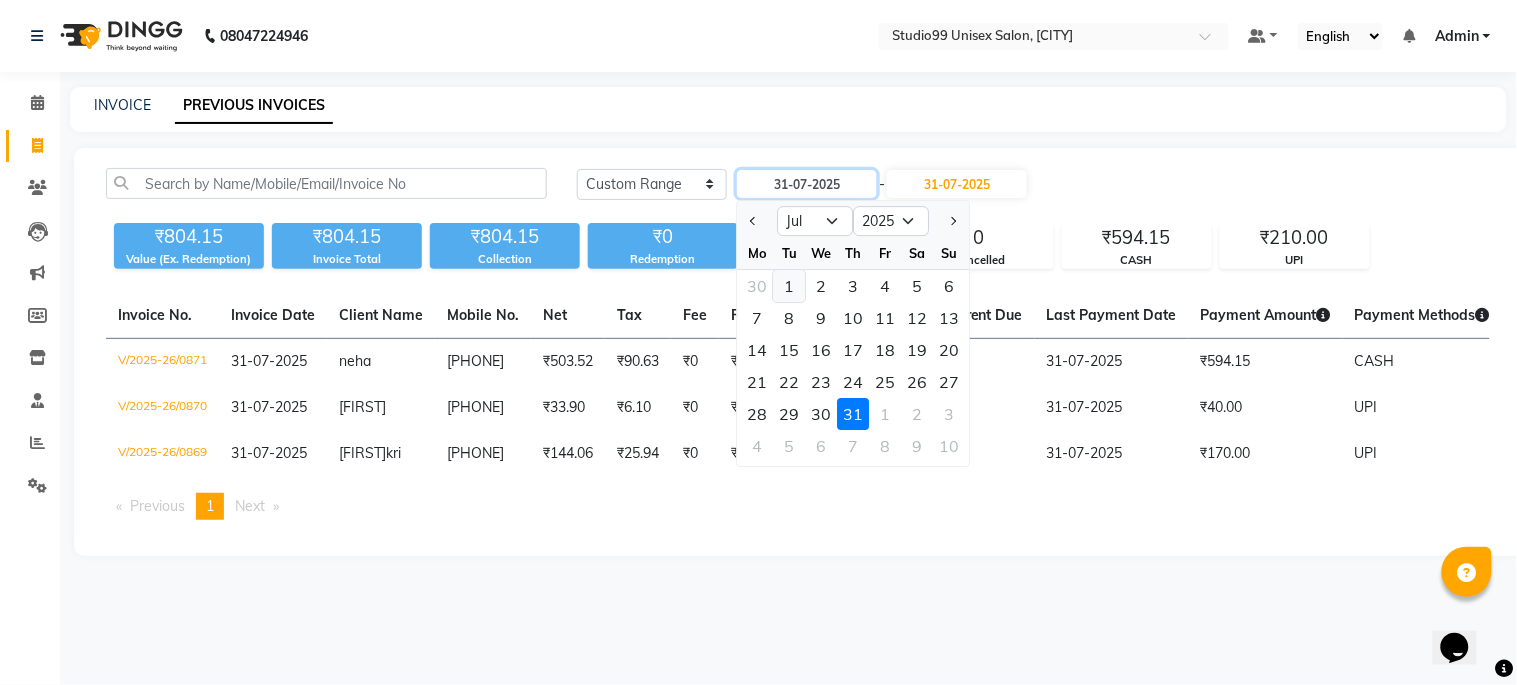 type on "01-07-2025" 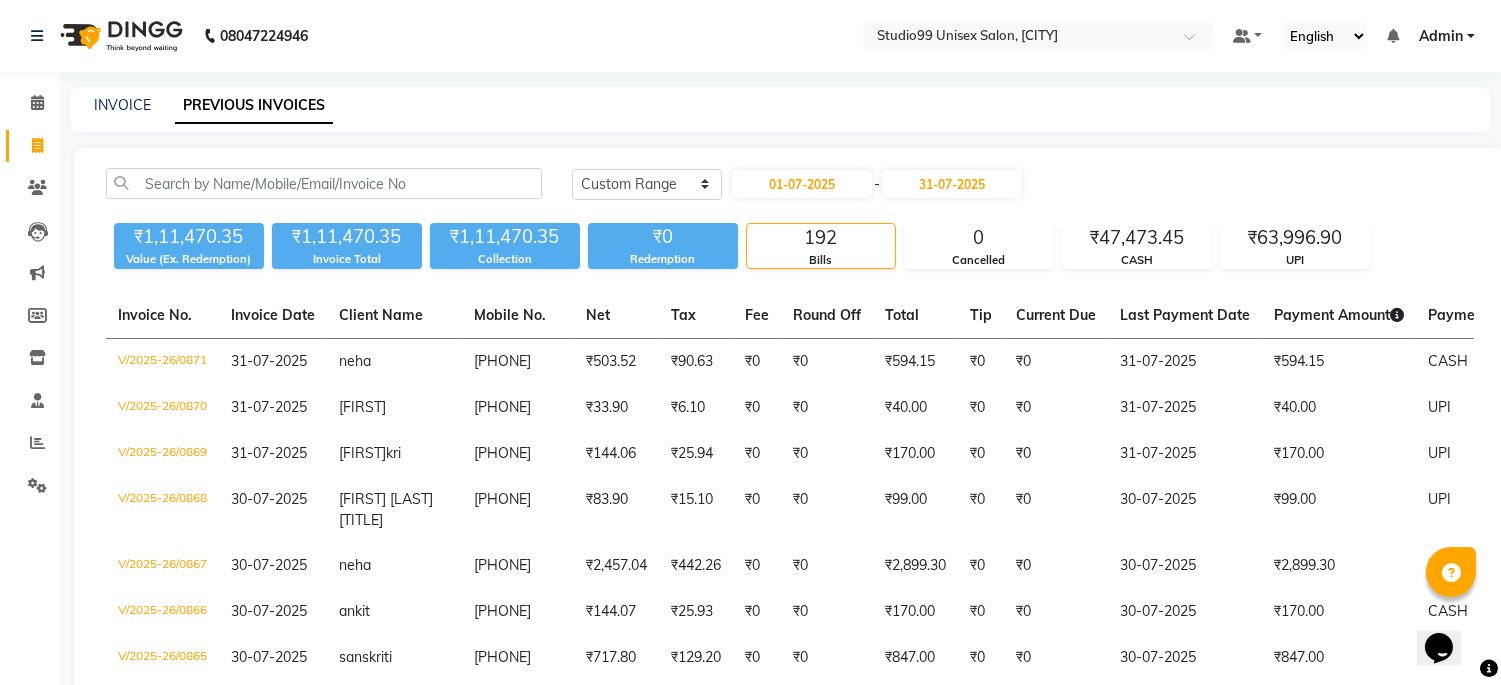 click on "₹1,11,470.35" 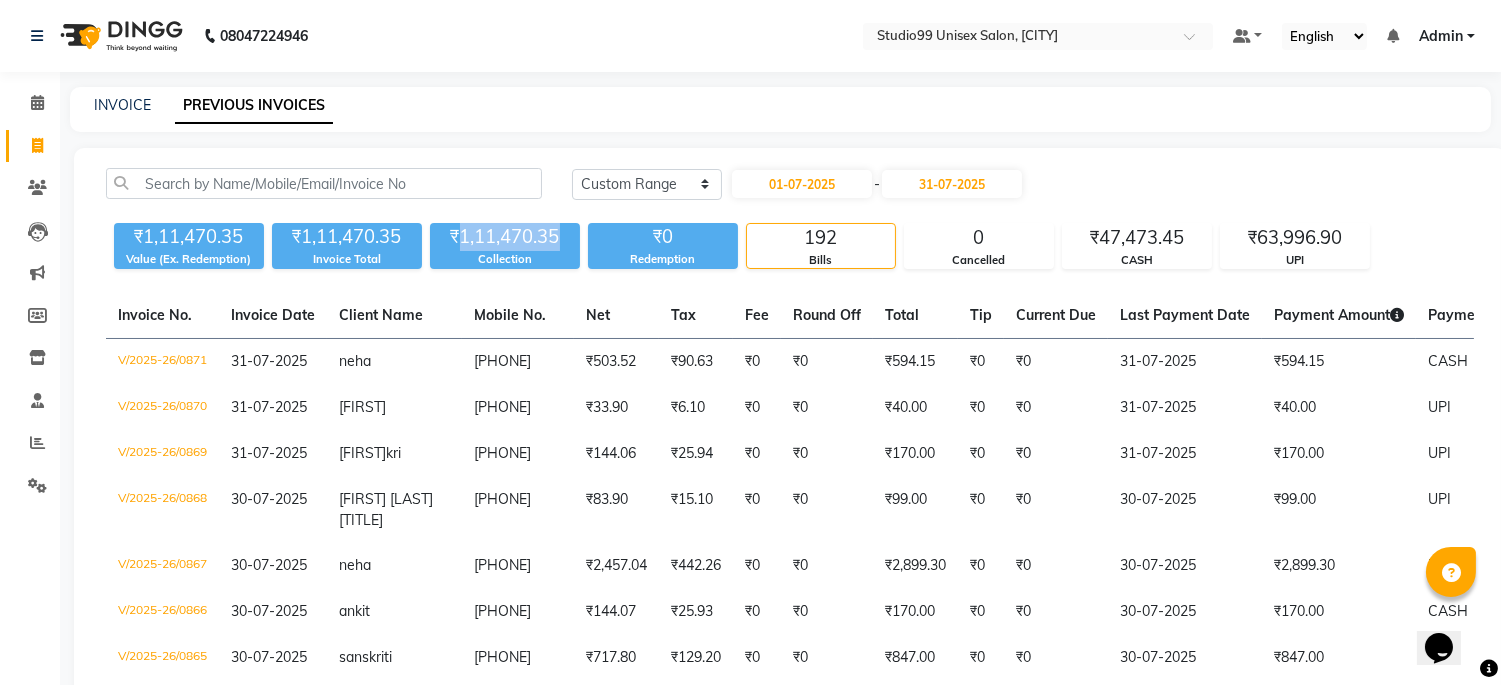 click on "₹1,11,470.35" 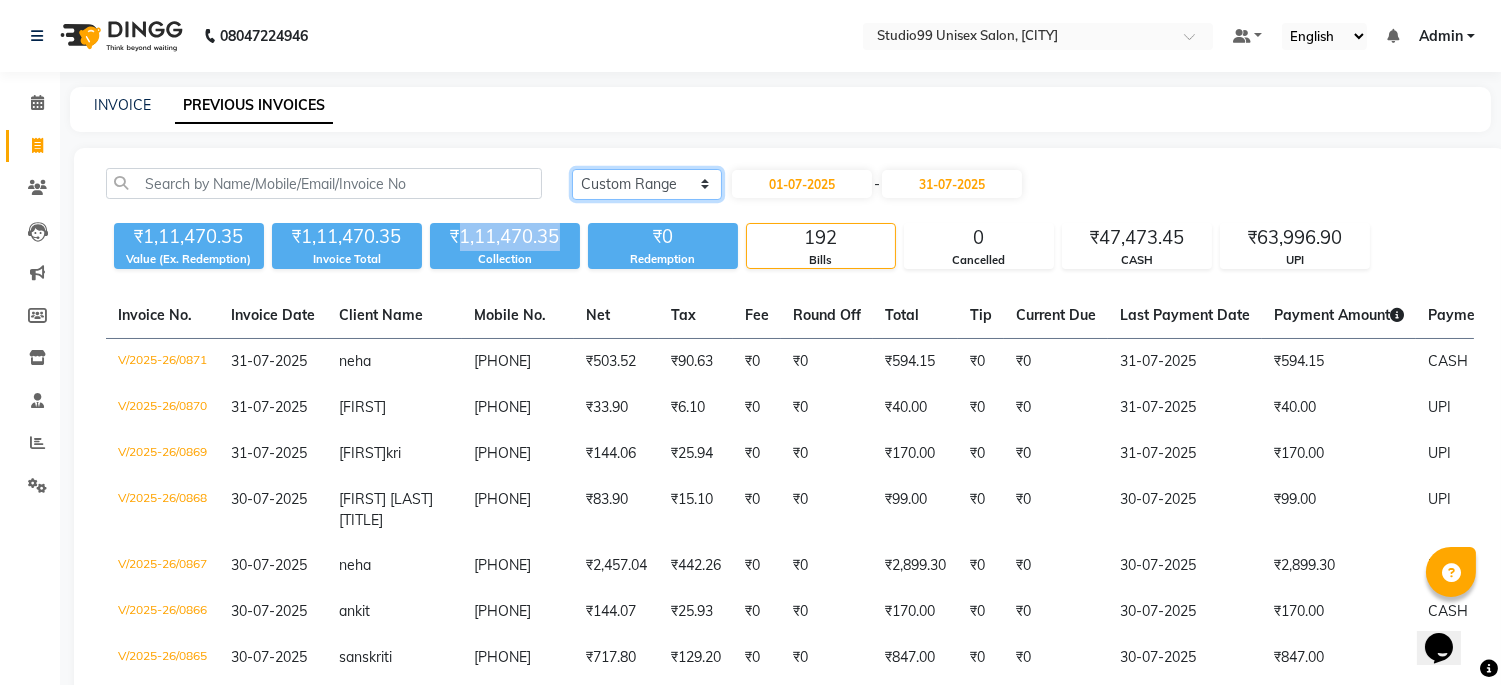 click on "Today Yesterday Custom Range" 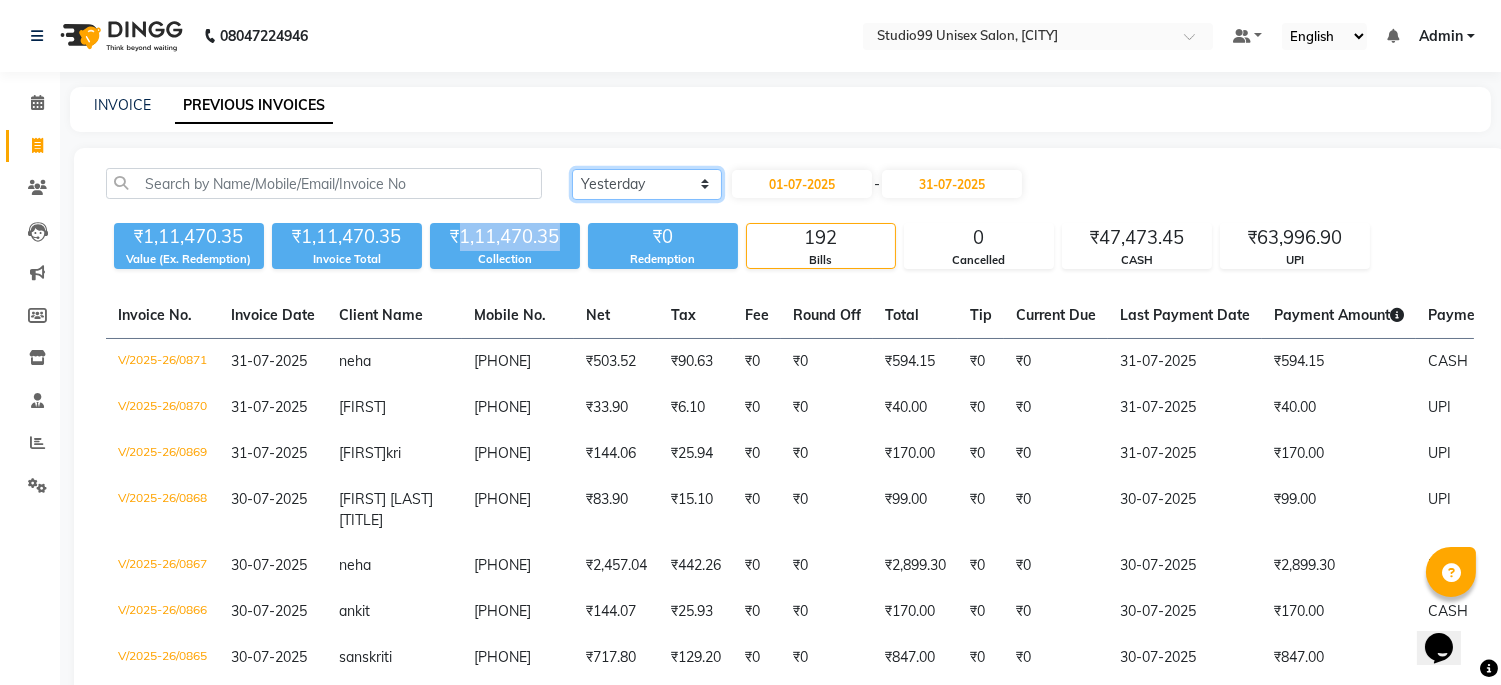 click on "Today Yesterday Custom Range" 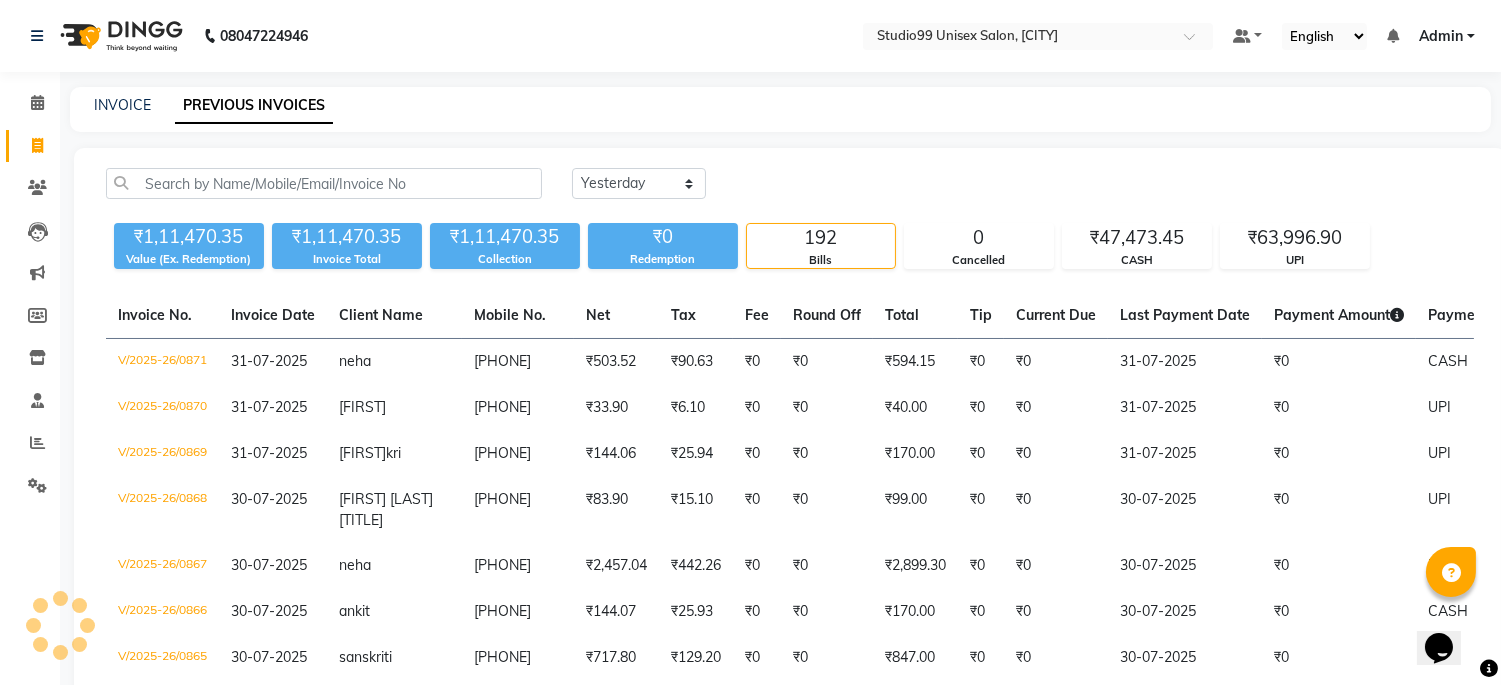 click on "Today Yesterday Custom Range" 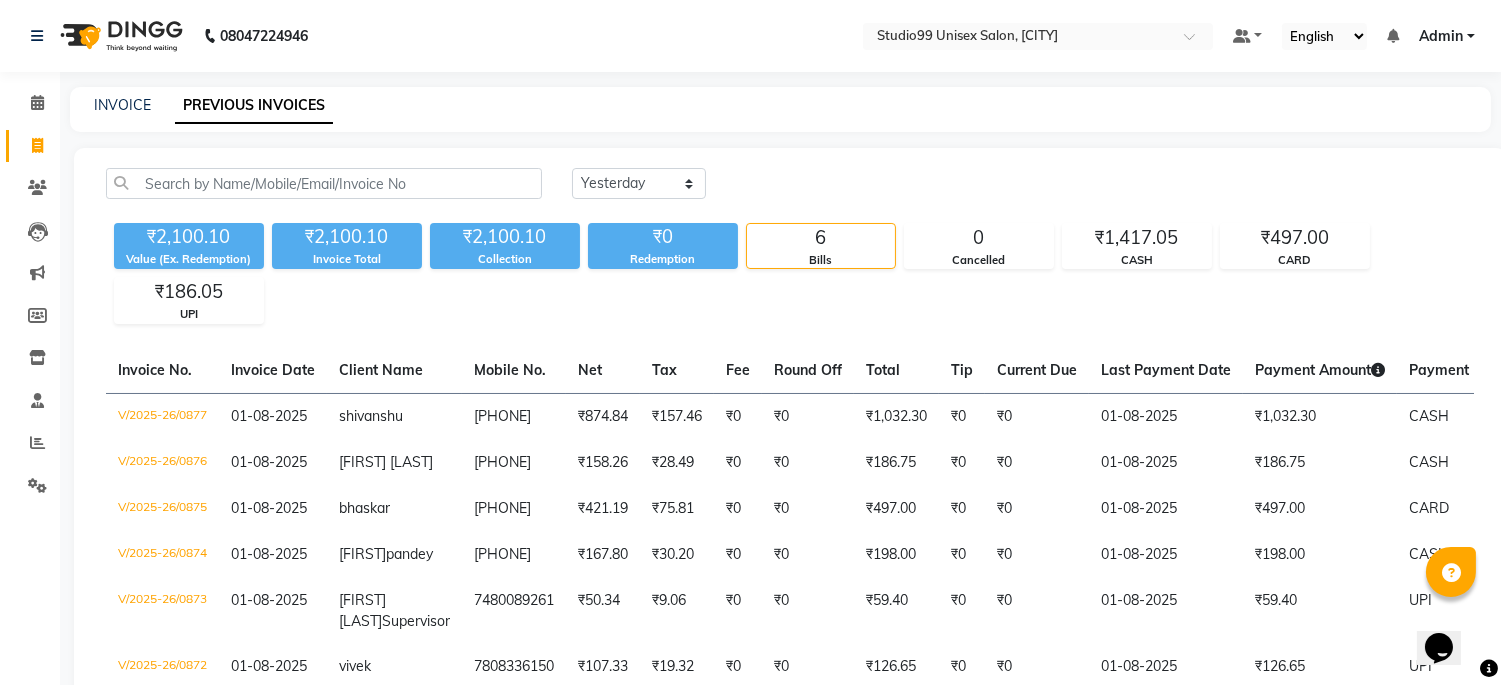 click on "INVOICE PREVIOUS INVOICES" 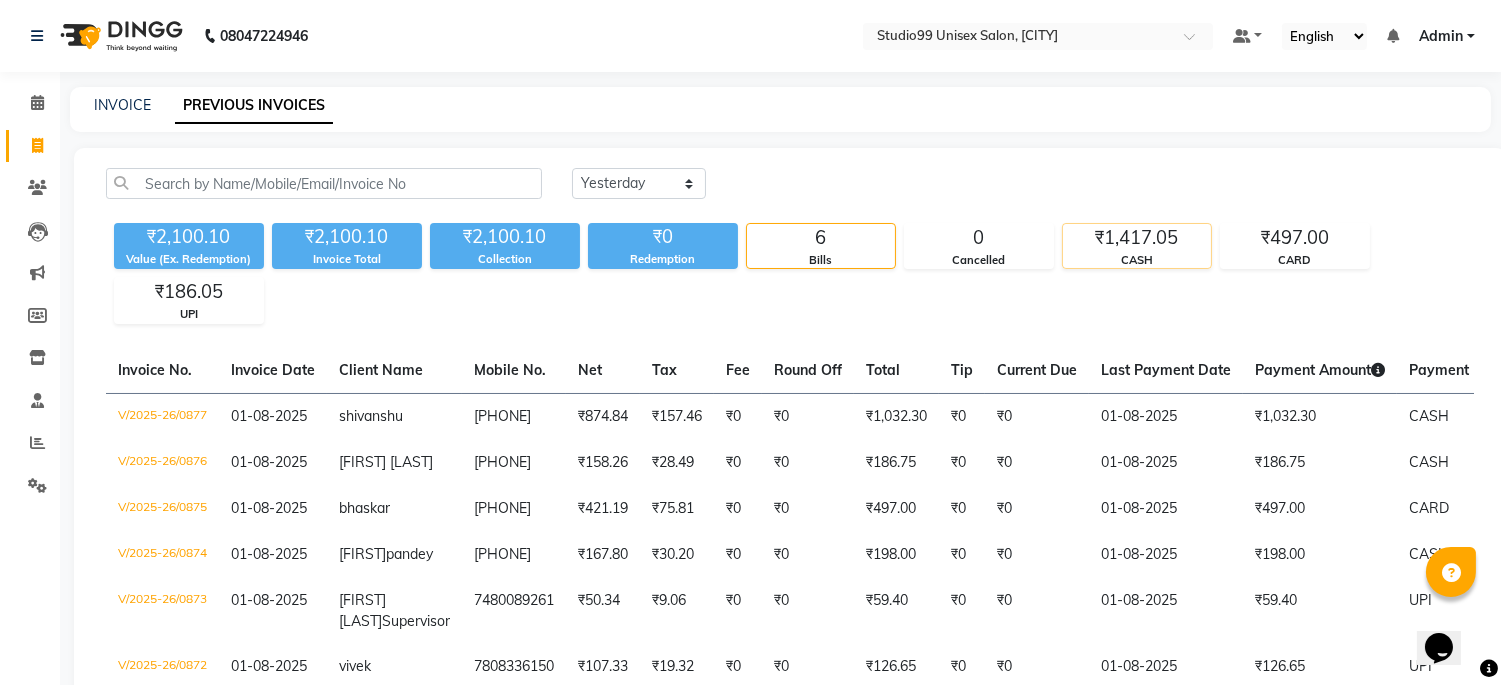 click on "₹1,417.05" 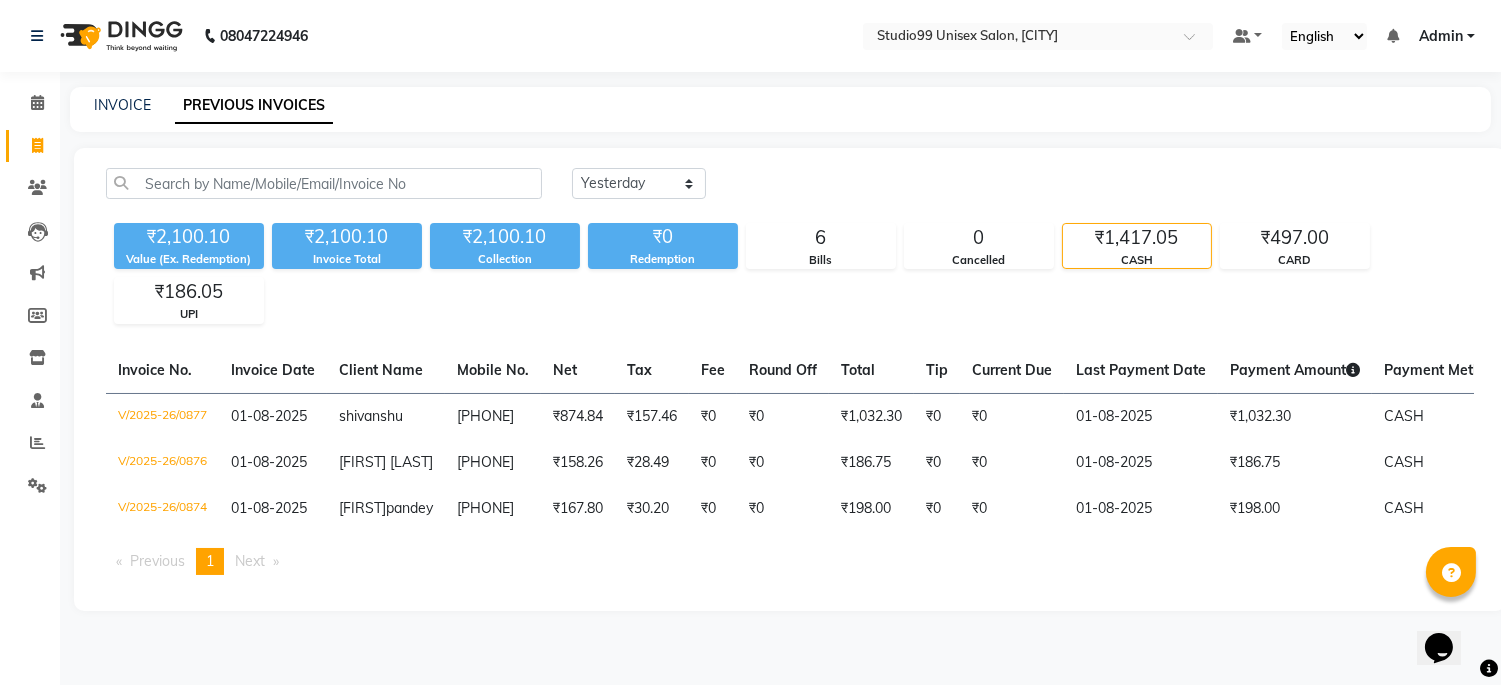 click on "₹1,417.05" 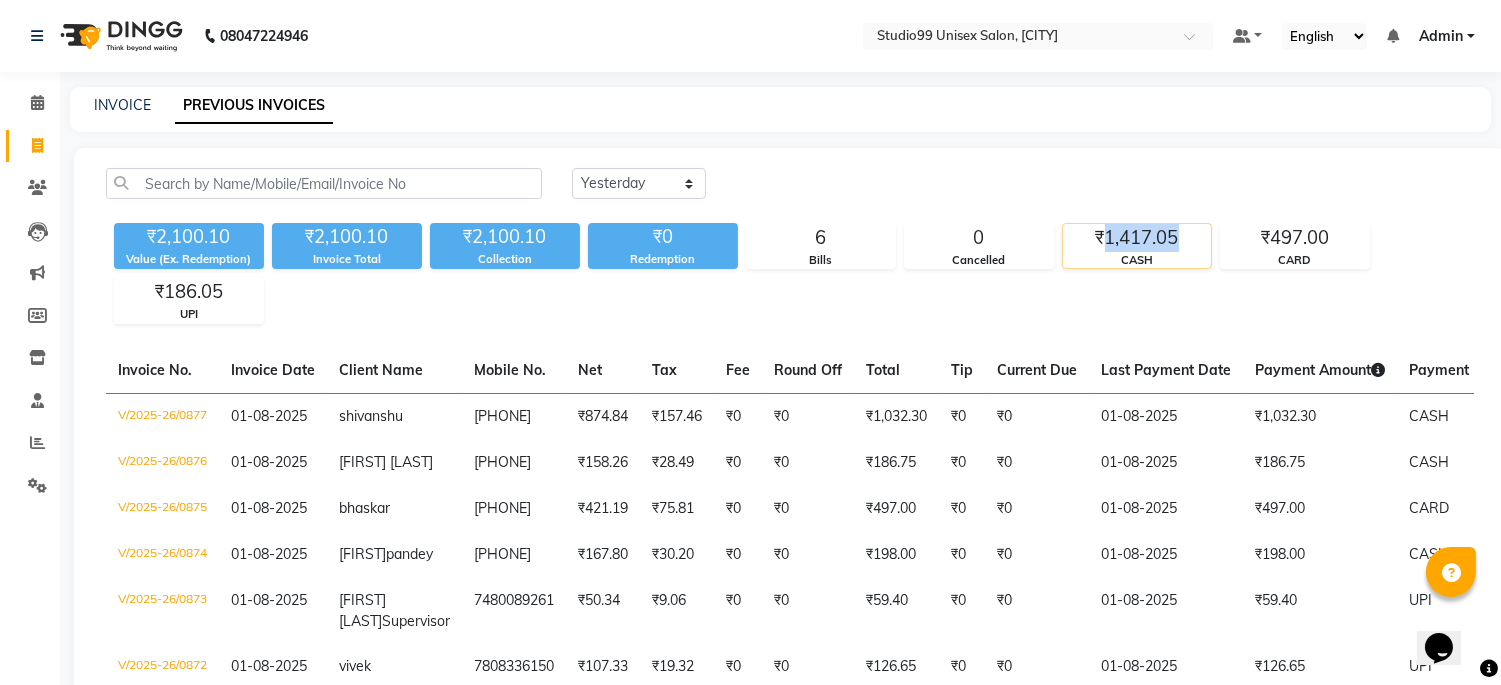 click on "₹1,417.05" 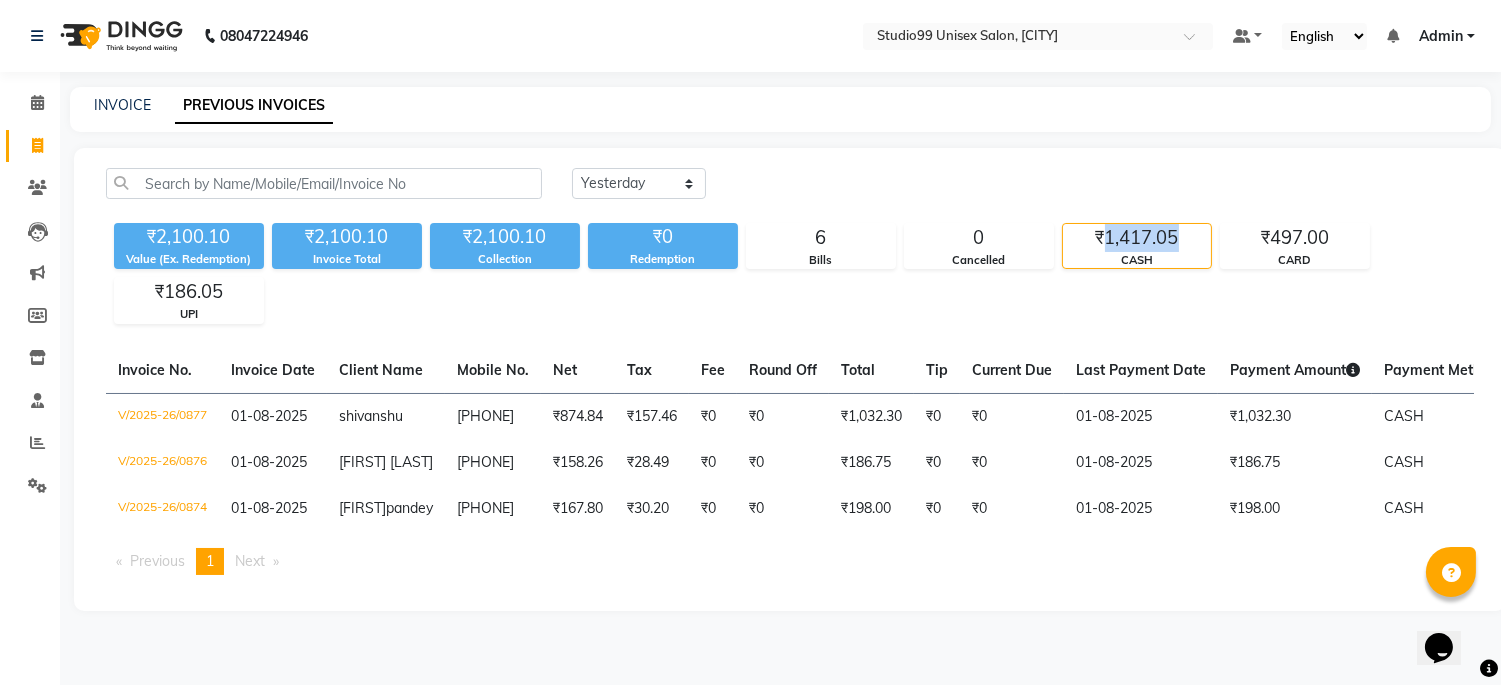 copy on "1,417.05" 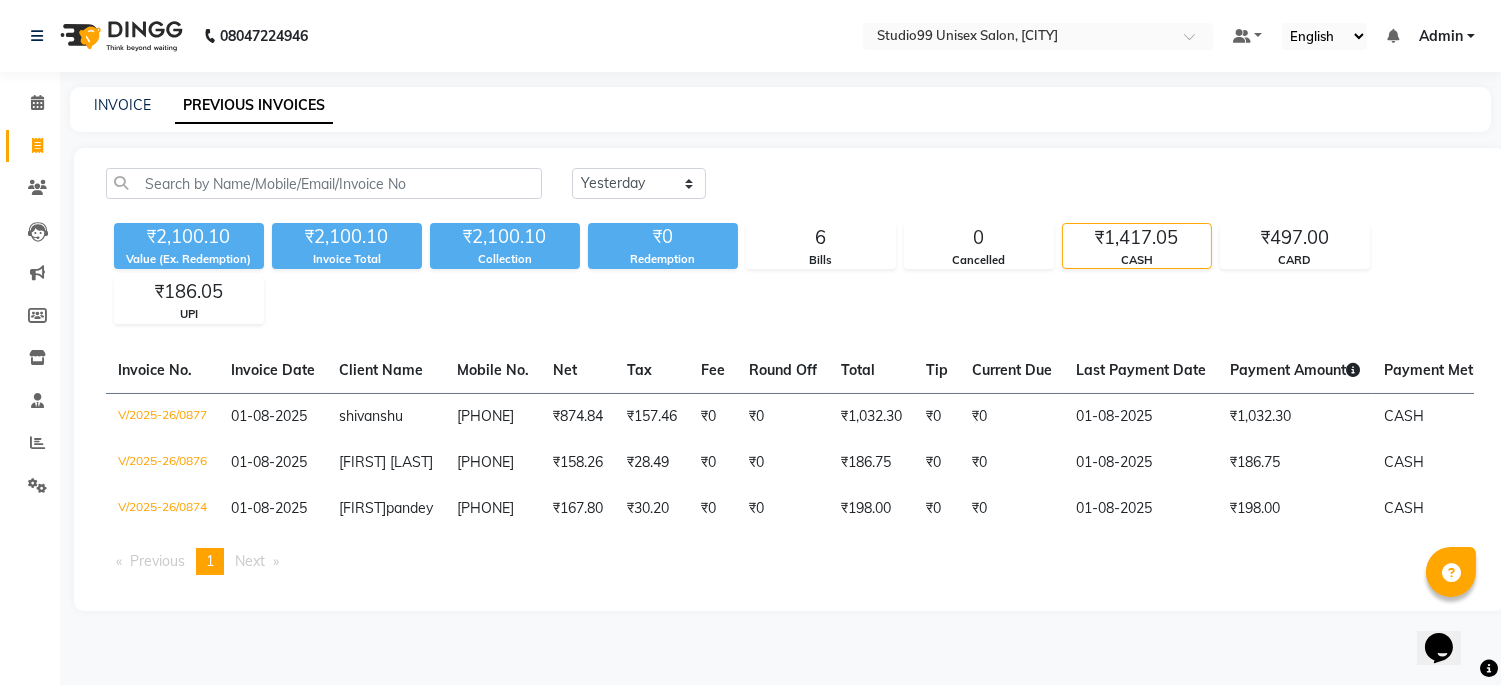 click on "₹2,100.10 Value (Ex. Redemption) ₹2,100.10 Invoice Total  ₹2,100.10 Collection ₹0 Redemption 6 Bills 0 Cancelled ₹1,417.05 CASH ₹497.00 CARD ₹186.05 UPI" 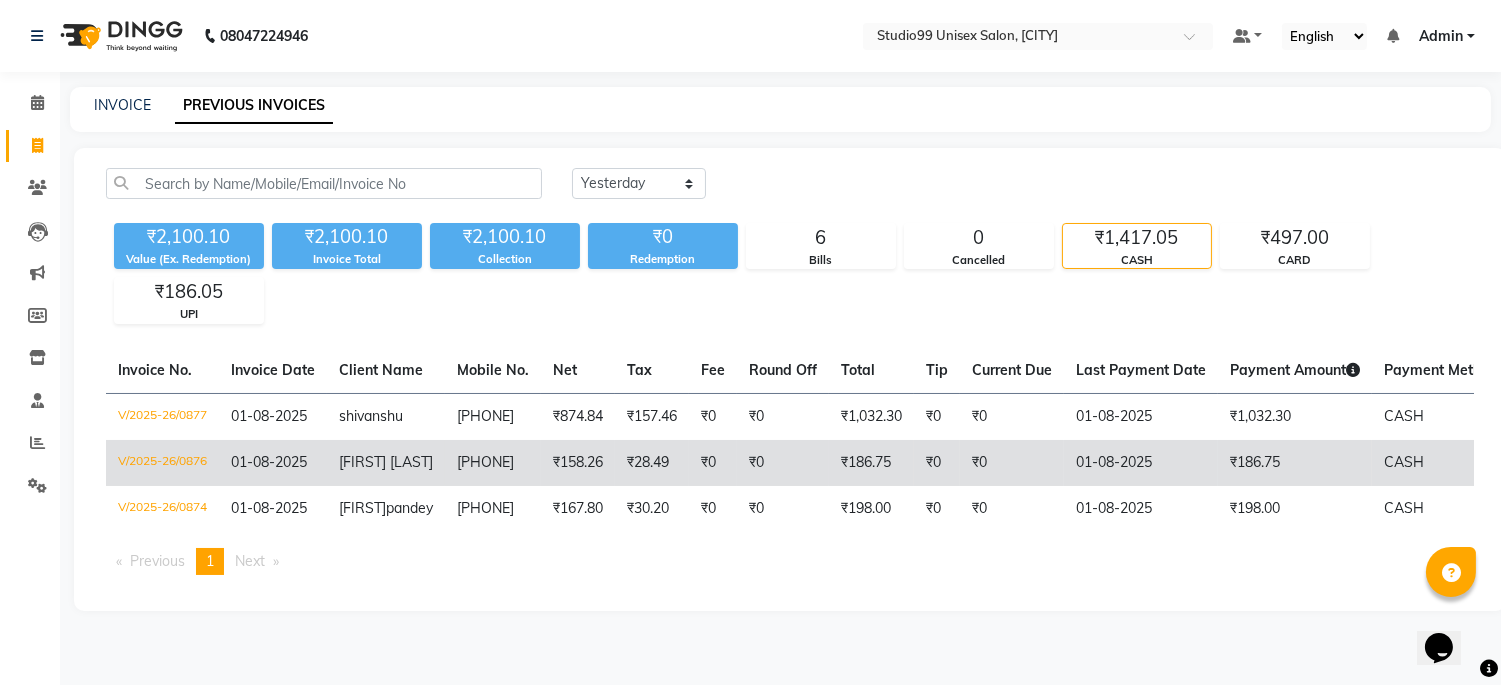 scroll, scrollTop: 12, scrollLeft: 0, axis: vertical 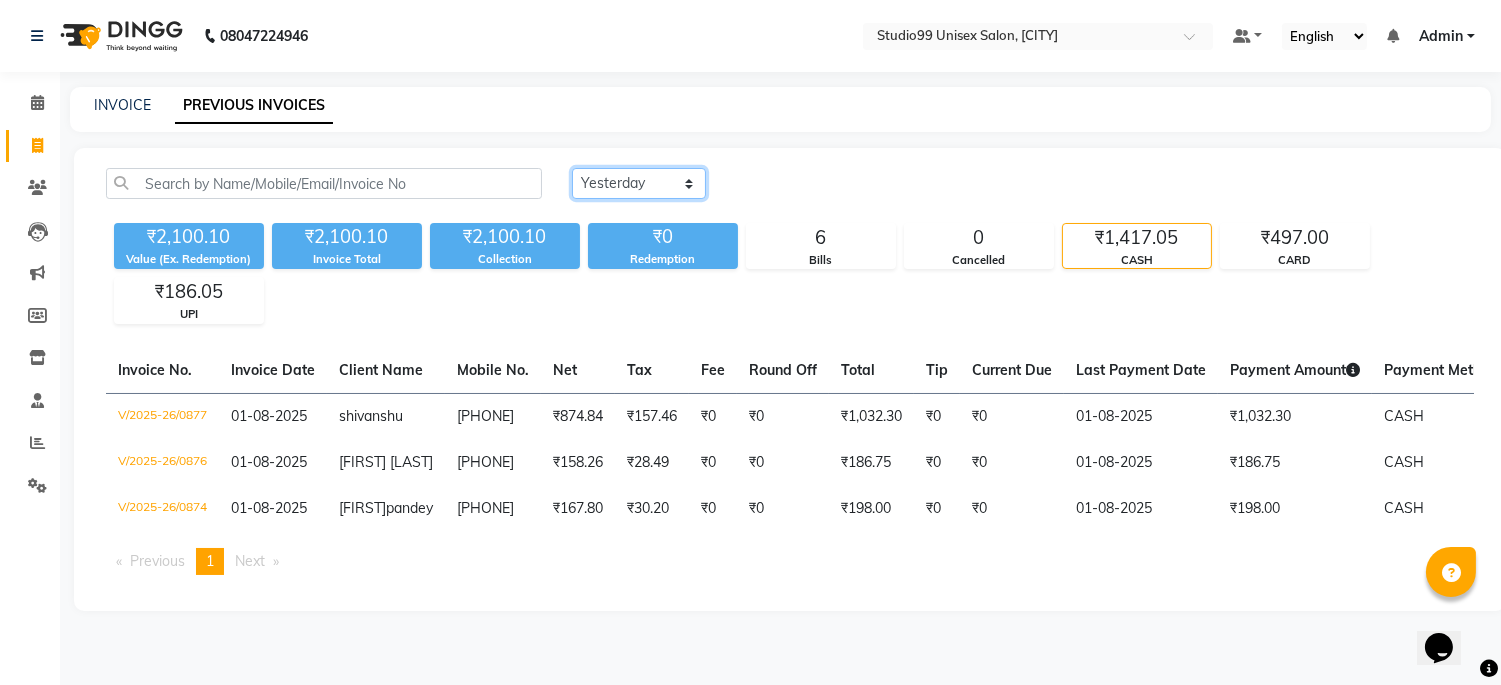 click on "Today Yesterday Custom Range" 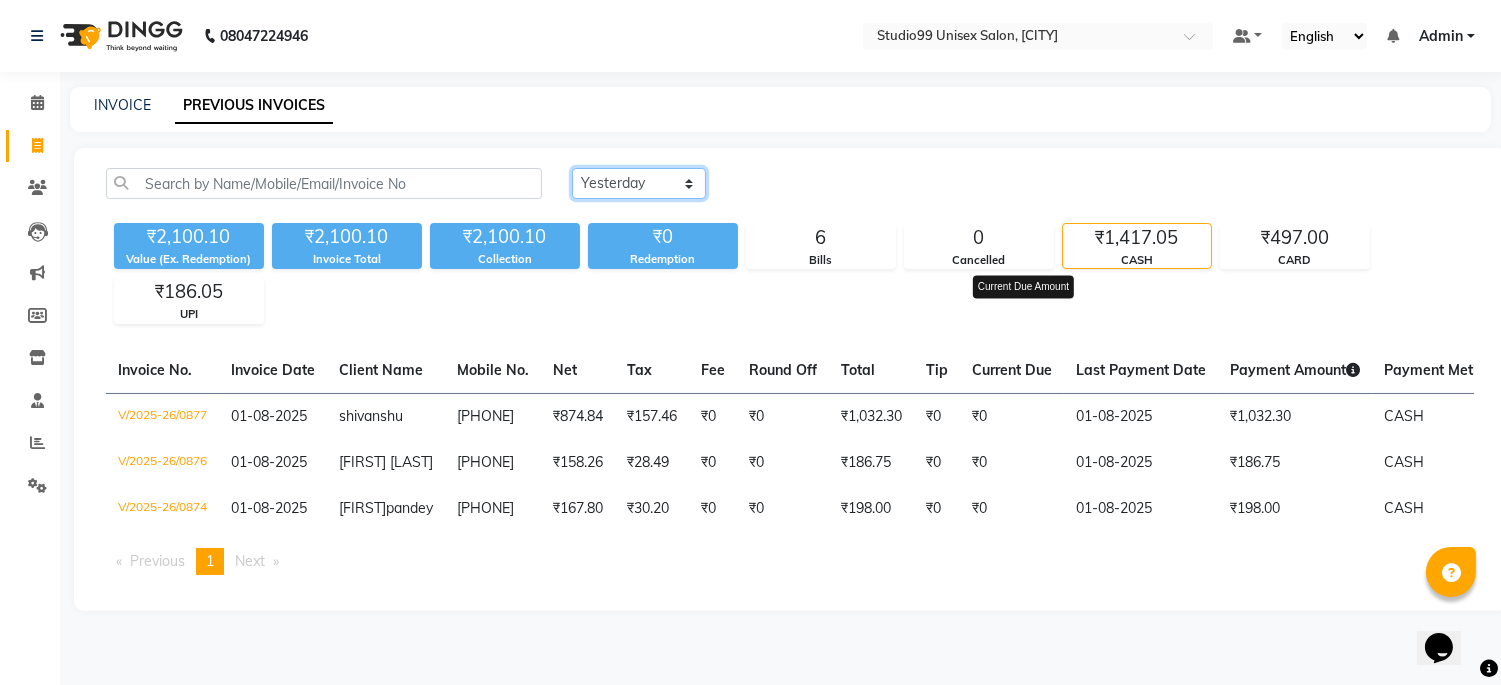 scroll, scrollTop: 0, scrollLeft: 0, axis: both 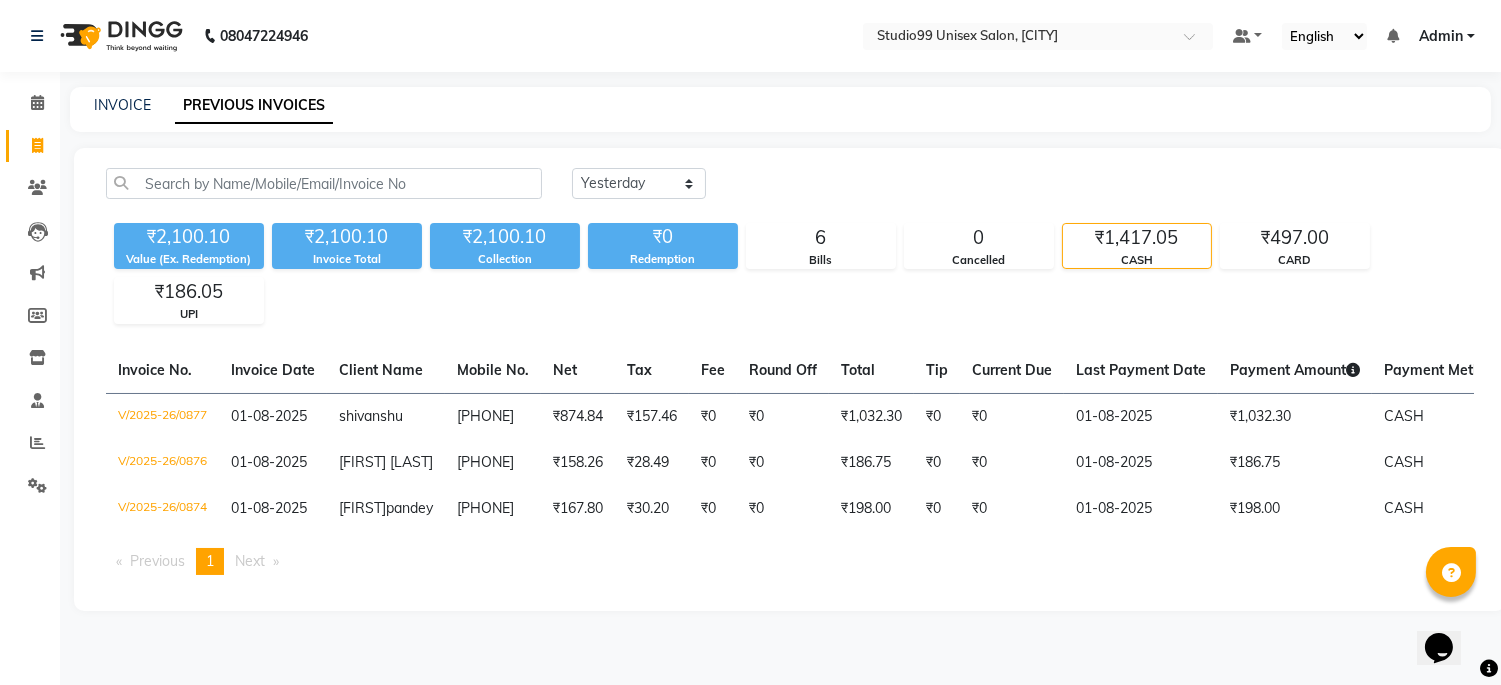 click on "Next  page" at bounding box center (250, 561) 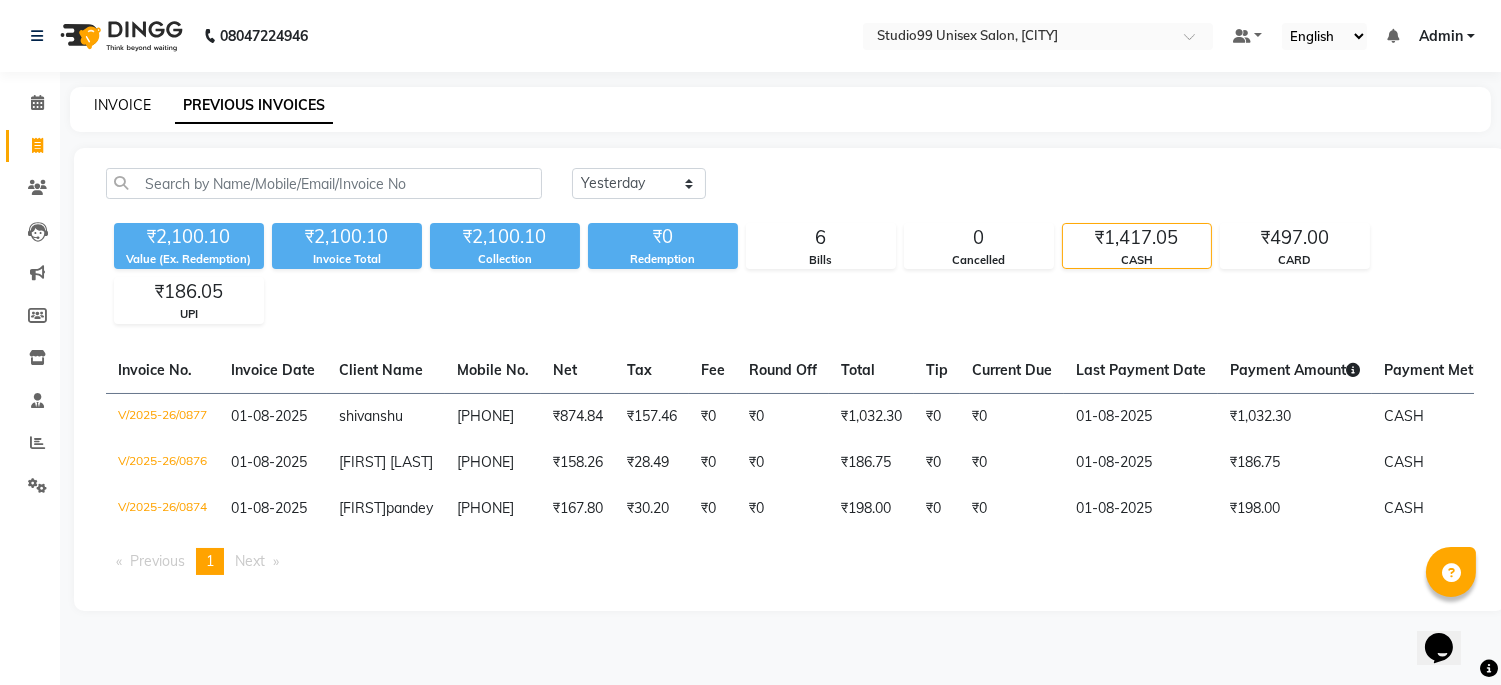 click on "INVOICE" 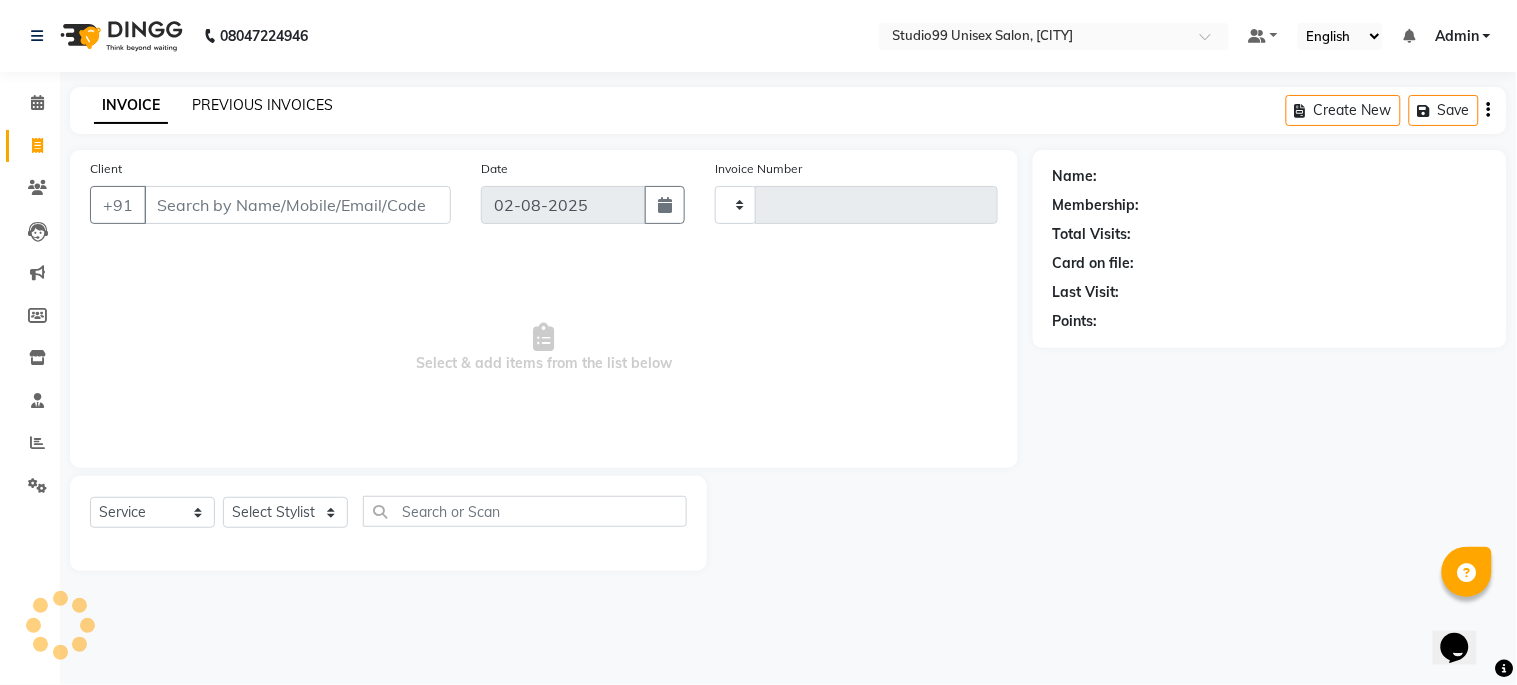 type on "0878" 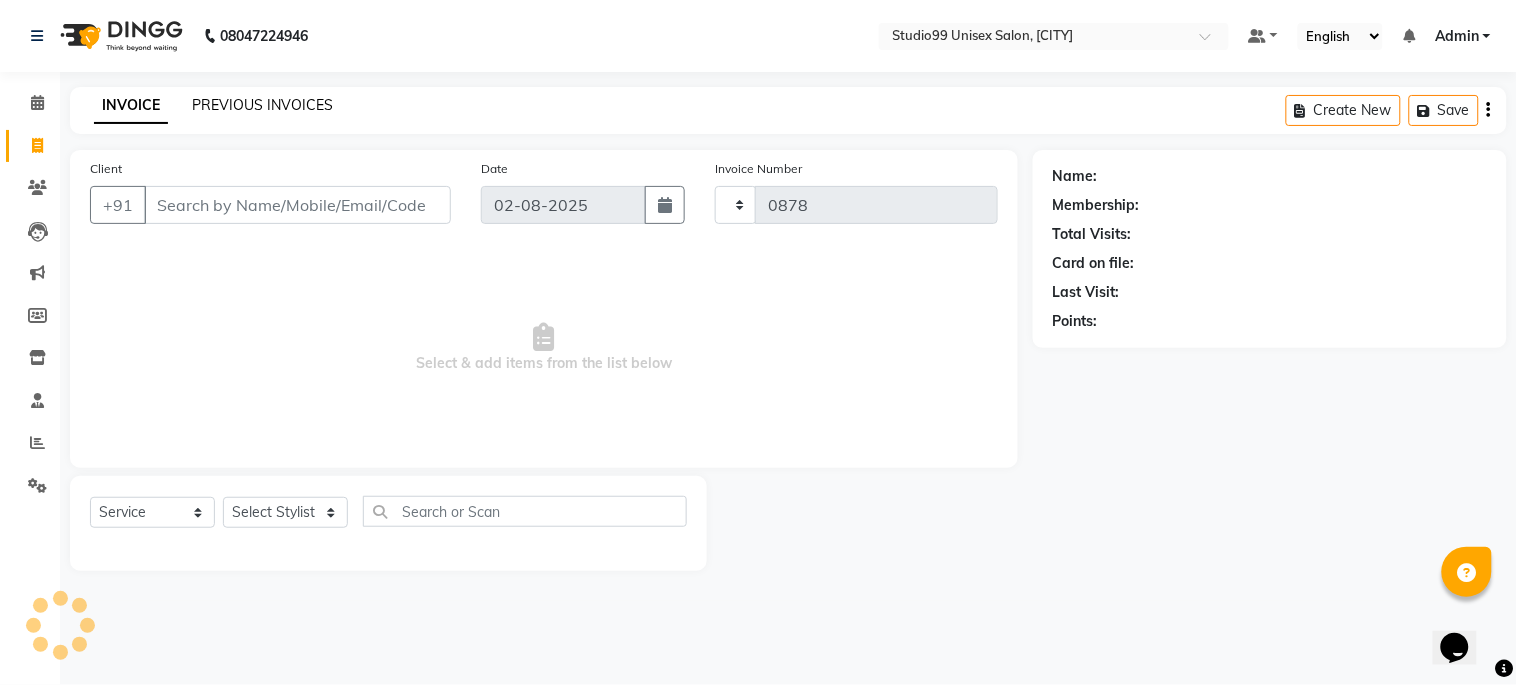select on "6061" 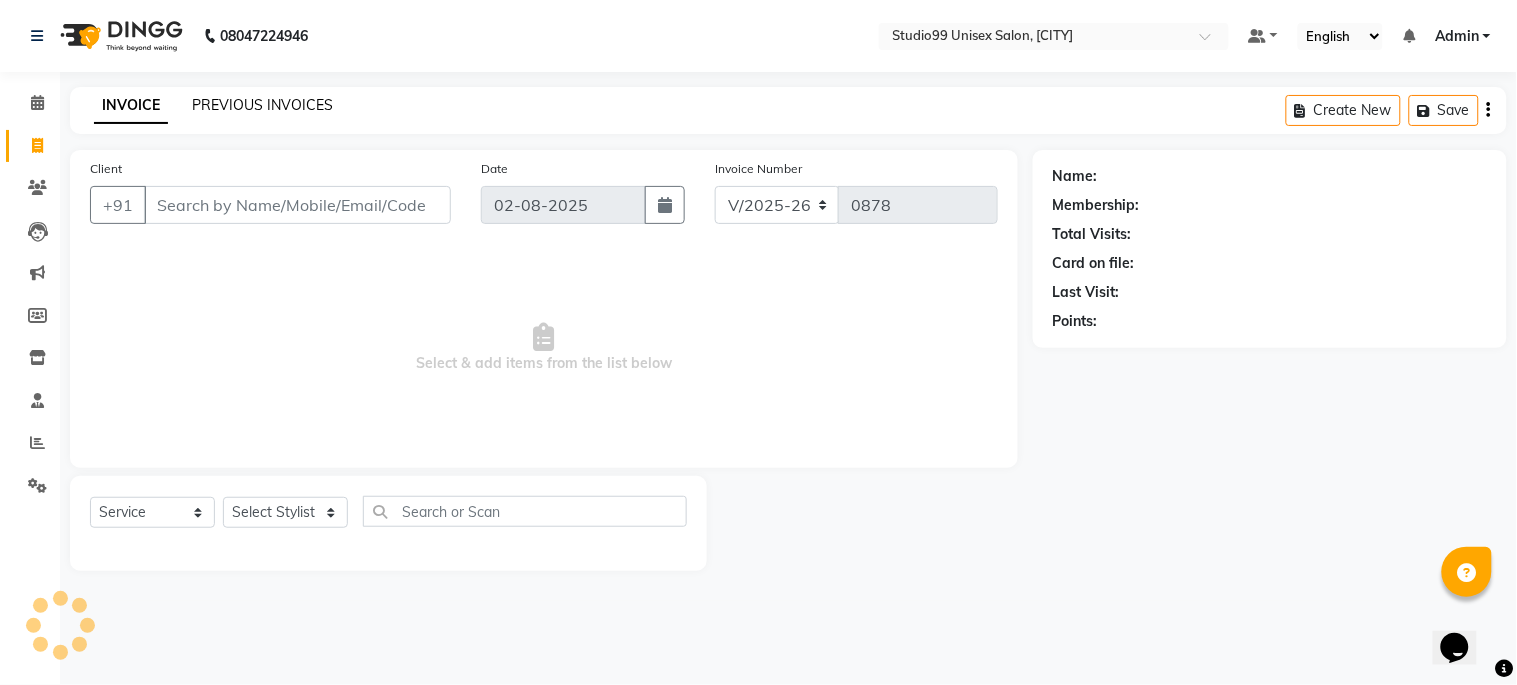 click on "PREVIOUS INVOICES" 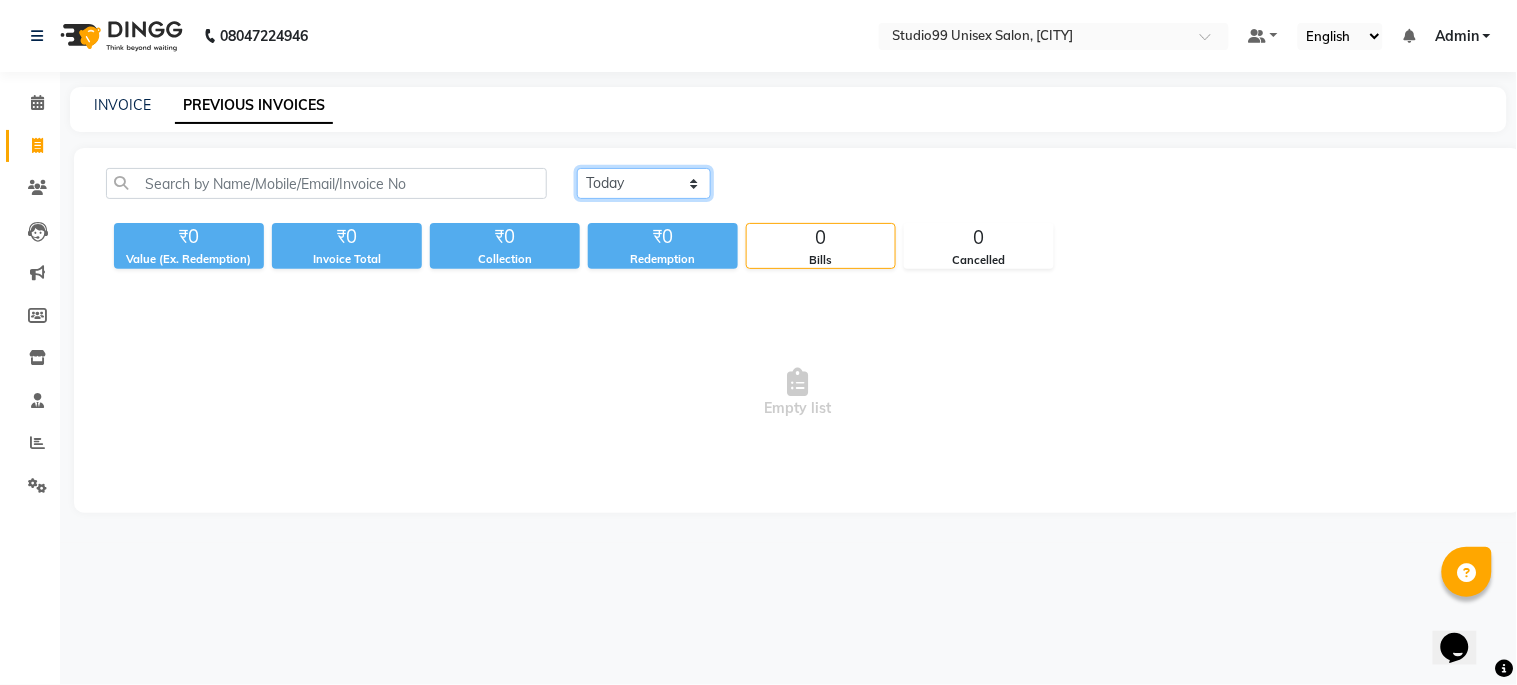 click on "Today Yesterday Custom Range" 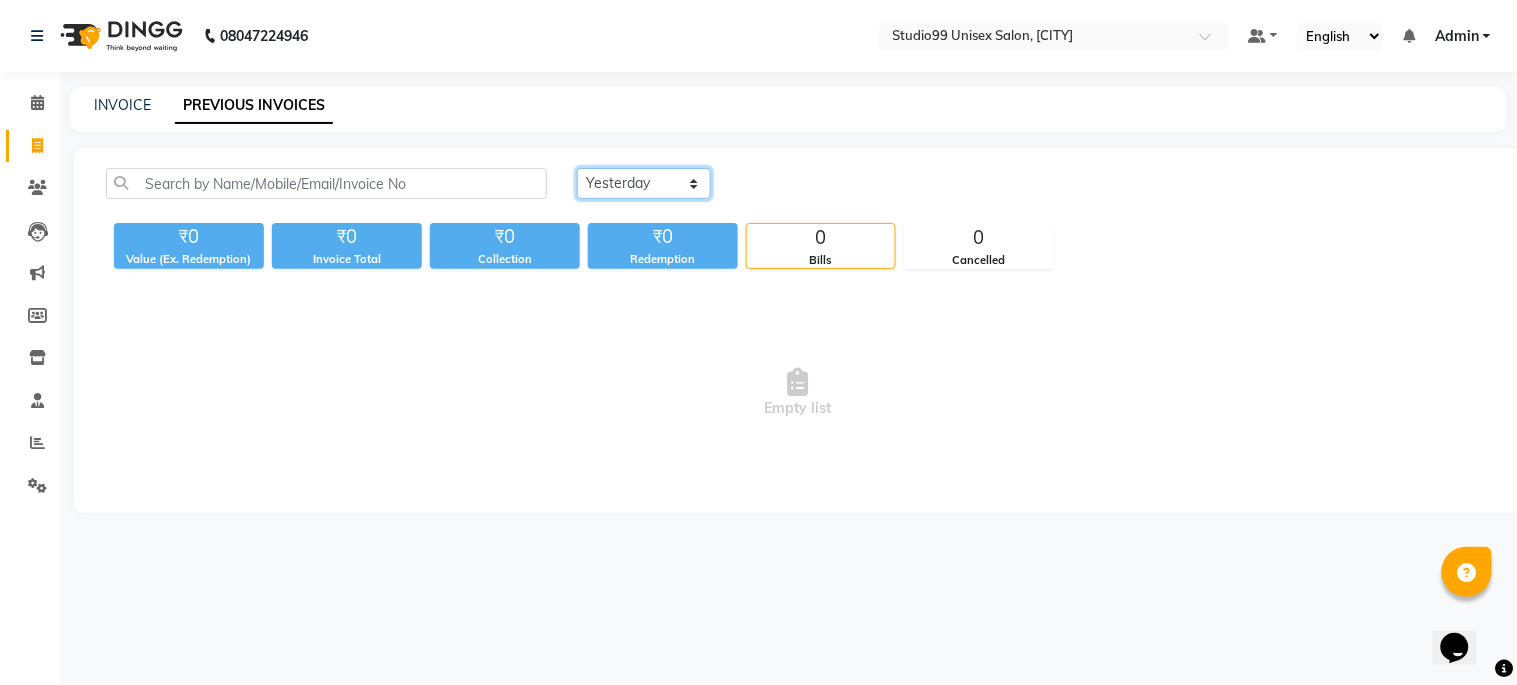 click on "Today Yesterday Custom Range" 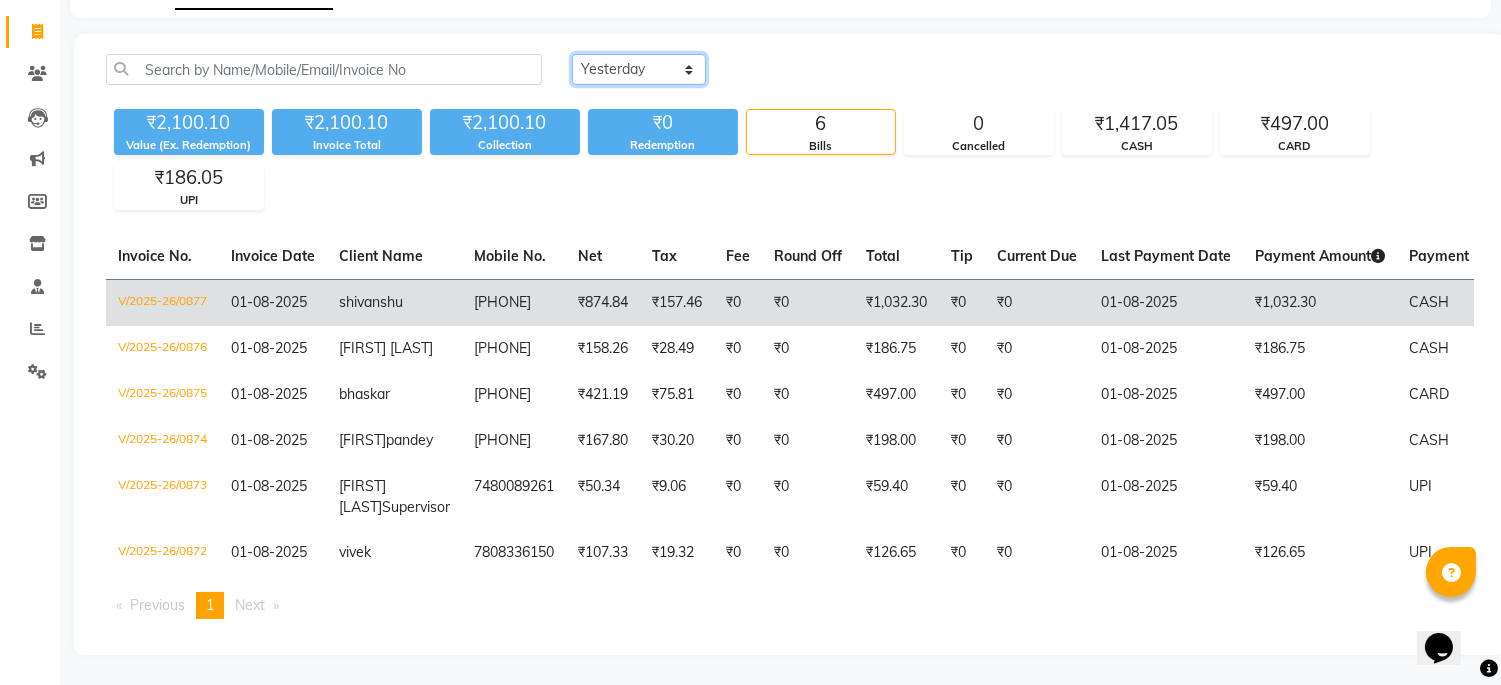 scroll, scrollTop: 168, scrollLeft: 0, axis: vertical 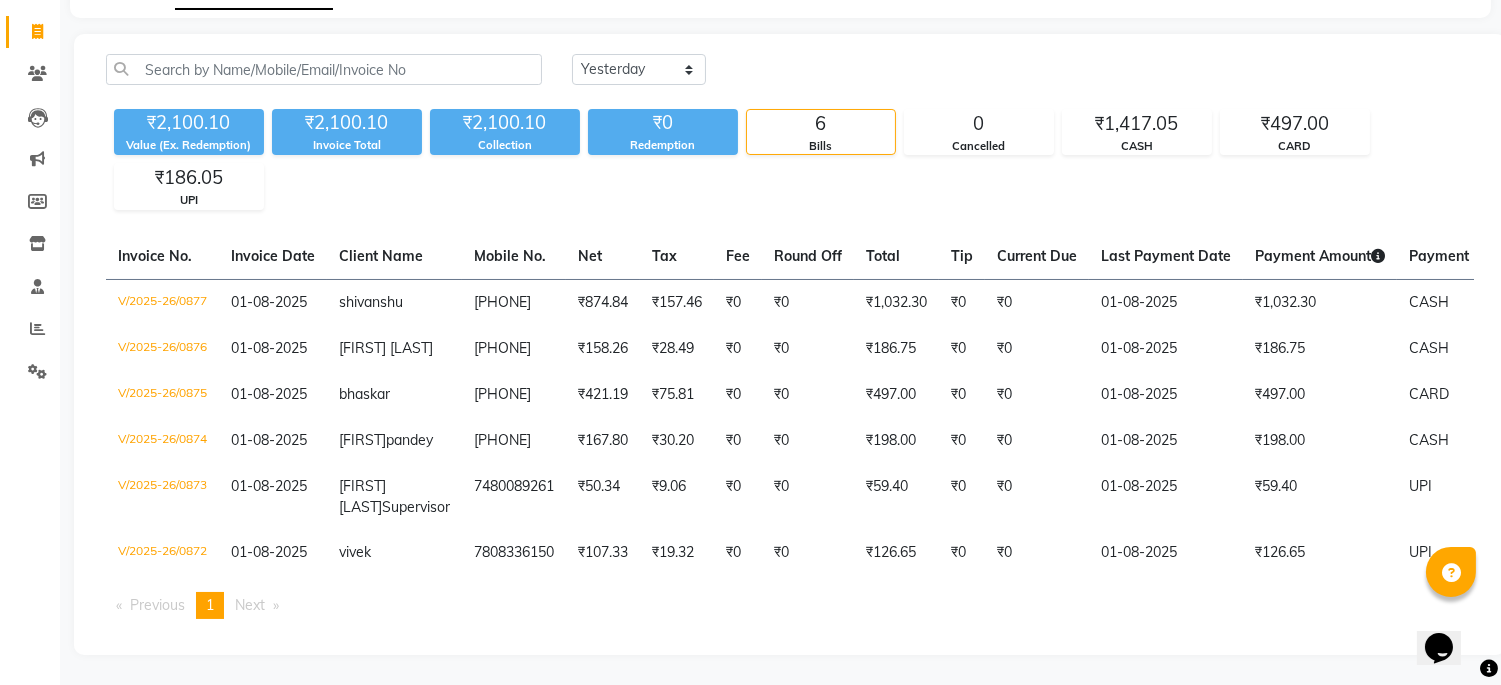 click on "Today Yesterday Custom Range ₹2,100.10 Value (Ex. Redemption) ₹2,100.10 Invoice Total  ₹2,100.10 Collection ₹0 Redemption 6 Bills 0 Cancelled ₹1,417.05 CASH ₹497.00 CARD ₹186.05 UPI  Invoice No.   Invoice Date   Client Name   Mobile No.   Net   Tax   Fee   Round Off   Total   Tip   Current Due   Last Payment Date   Payment Amount   Payment Methods   Cancel Reason   Status   V/2025-26/0877  01-08-2025 shivanshu   8864015818 ₹874.84 ₹157.46  ₹0  ₹0 ₹1,032.30 ₹0 ₹0 01-08-2025 ₹1,032.30  CASH - PAID  V/2025-26/0876  01-08-2025 manoj  kumar singh   9113324648 ₹158.26 ₹28.49  ₹0  ₹0 ₹186.75 ₹0 ₹0 01-08-2025 ₹186.75  CASH - PAID  V/2025-26/0875  01-08-2025 bhaskar   9871433345 ₹421.19 ₹75.81  ₹0  ₹0 ₹497.00 ₹0 ₹0 01-08-2025 ₹497.00  CARD - PAID  V/2025-26/0874  01-08-2025 amresh  pandey 7782873107 ₹167.80 ₹30.20  ₹0  ₹0 ₹198.00 ₹0 ₹0 01-08-2025 ₹198.00  CASH - PAID  V/2025-26/0873  01-08-2025 Madhurendra G  Supervisor 7480089261 ₹50.34 -" 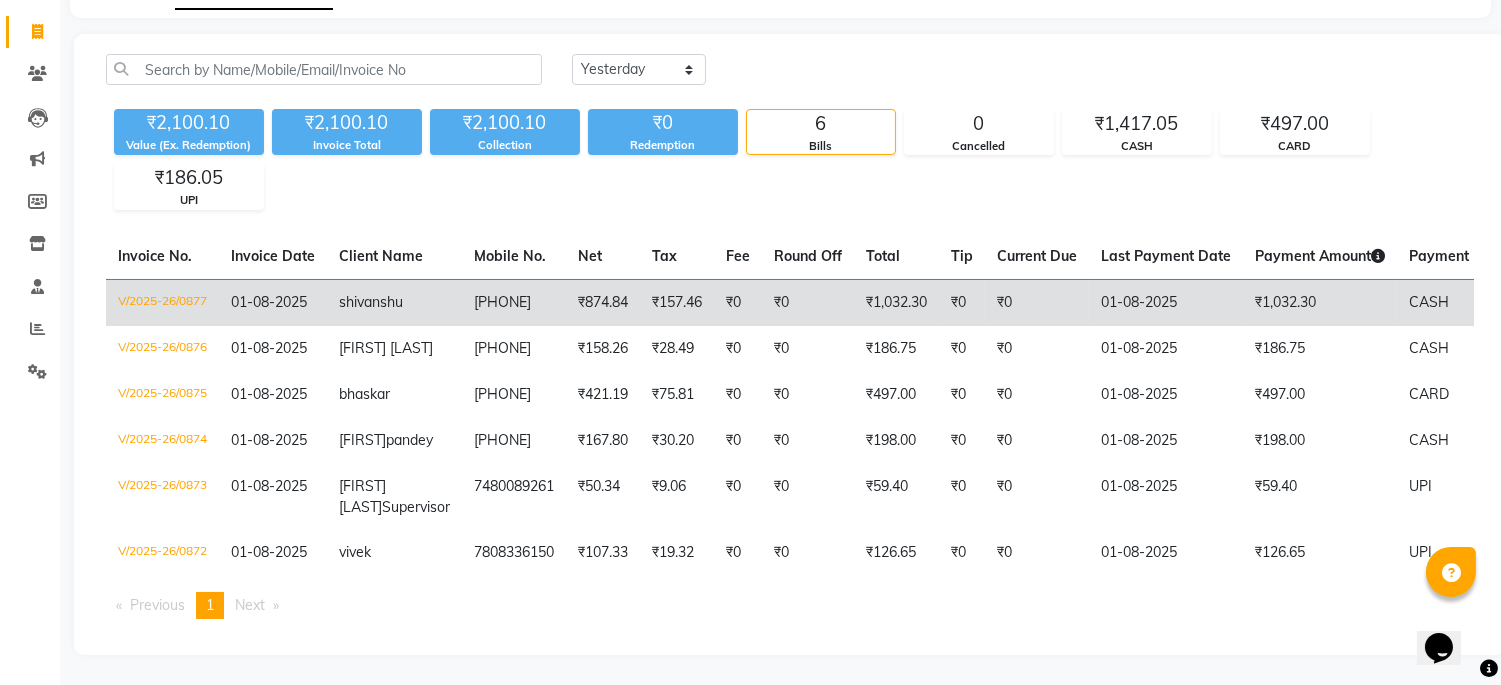 click on "V/2025-26/0877" 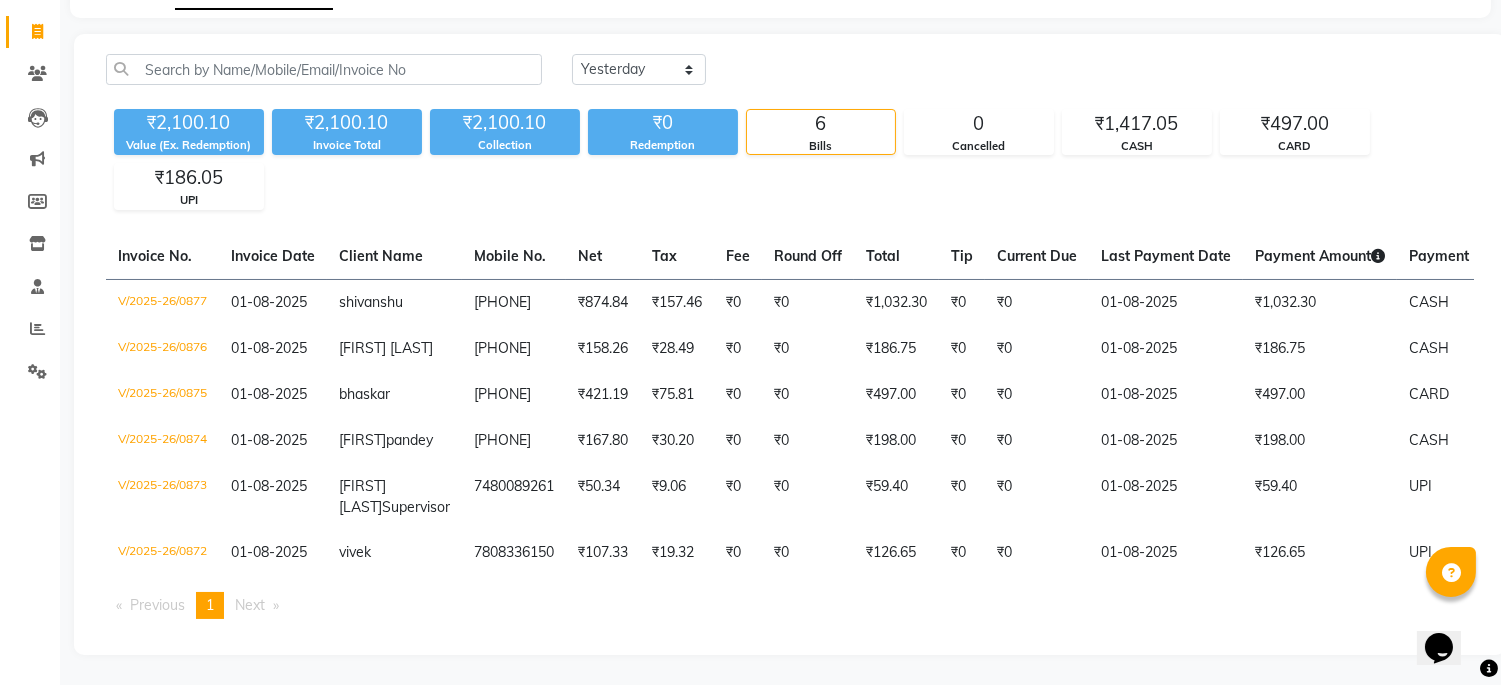 click on "₹2,100.10 Value (Ex. Redemption) ₹2,100.10 Invoice Total  ₹2,100.10 Collection ₹0 Redemption 6 Bills 0 Cancelled ₹1,417.05 CASH ₹497.00 CARD ₹186.05 UPI" 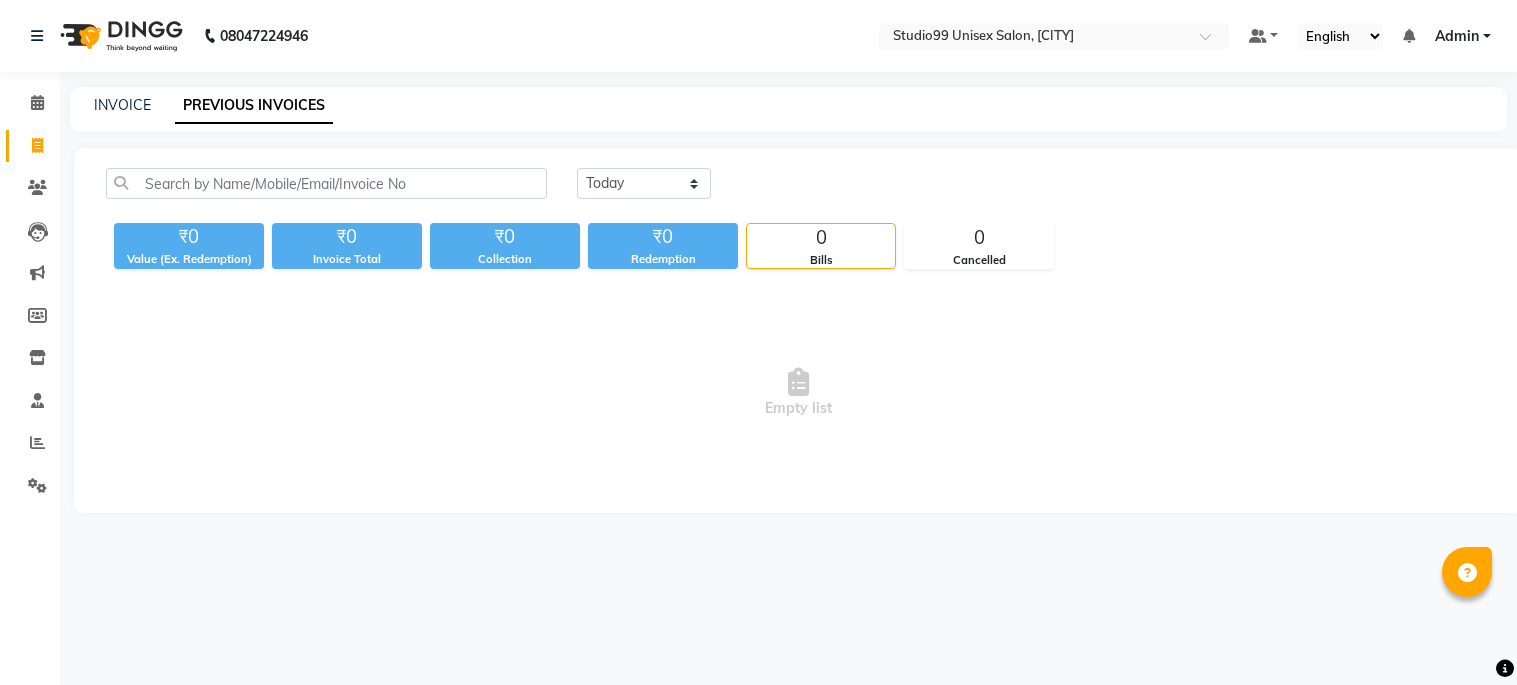scroll, scrollTop: 0, scrollLeft: 0, axis: both 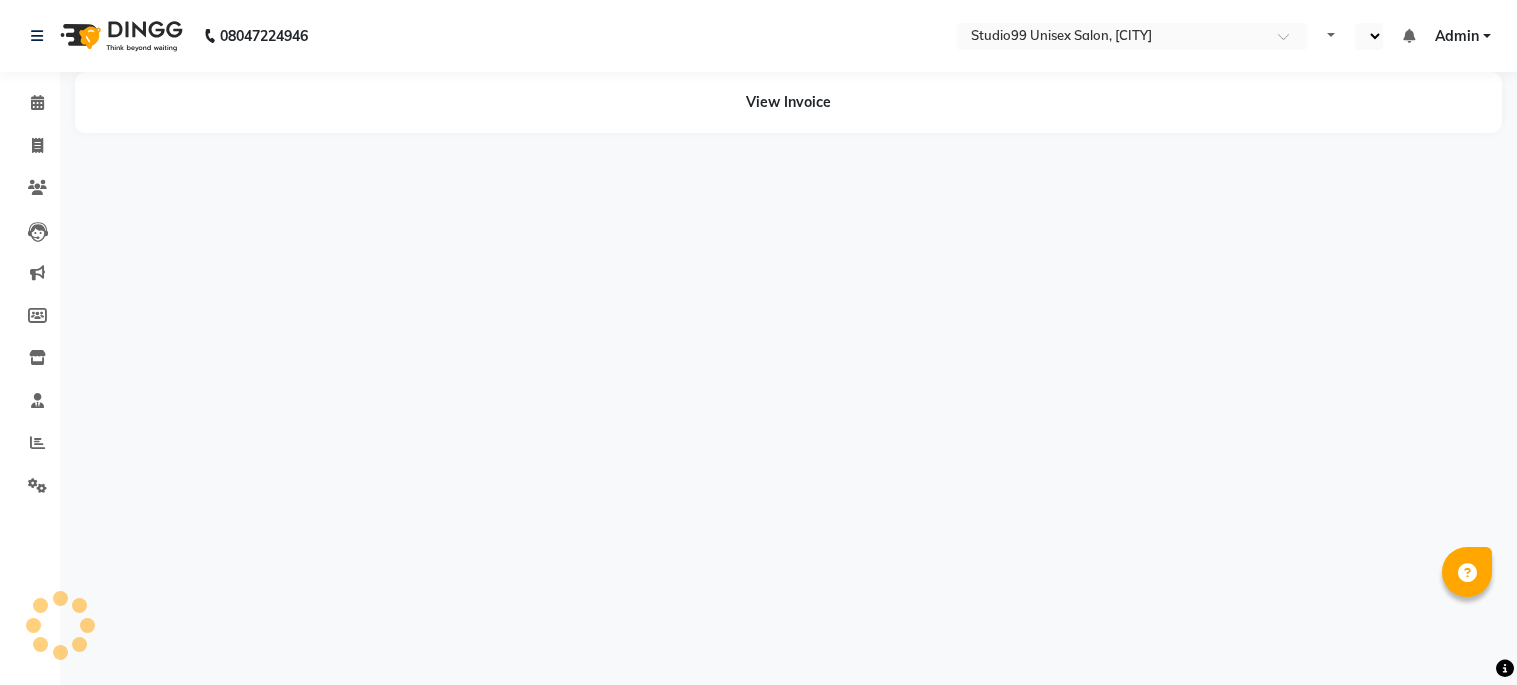 select on "en" 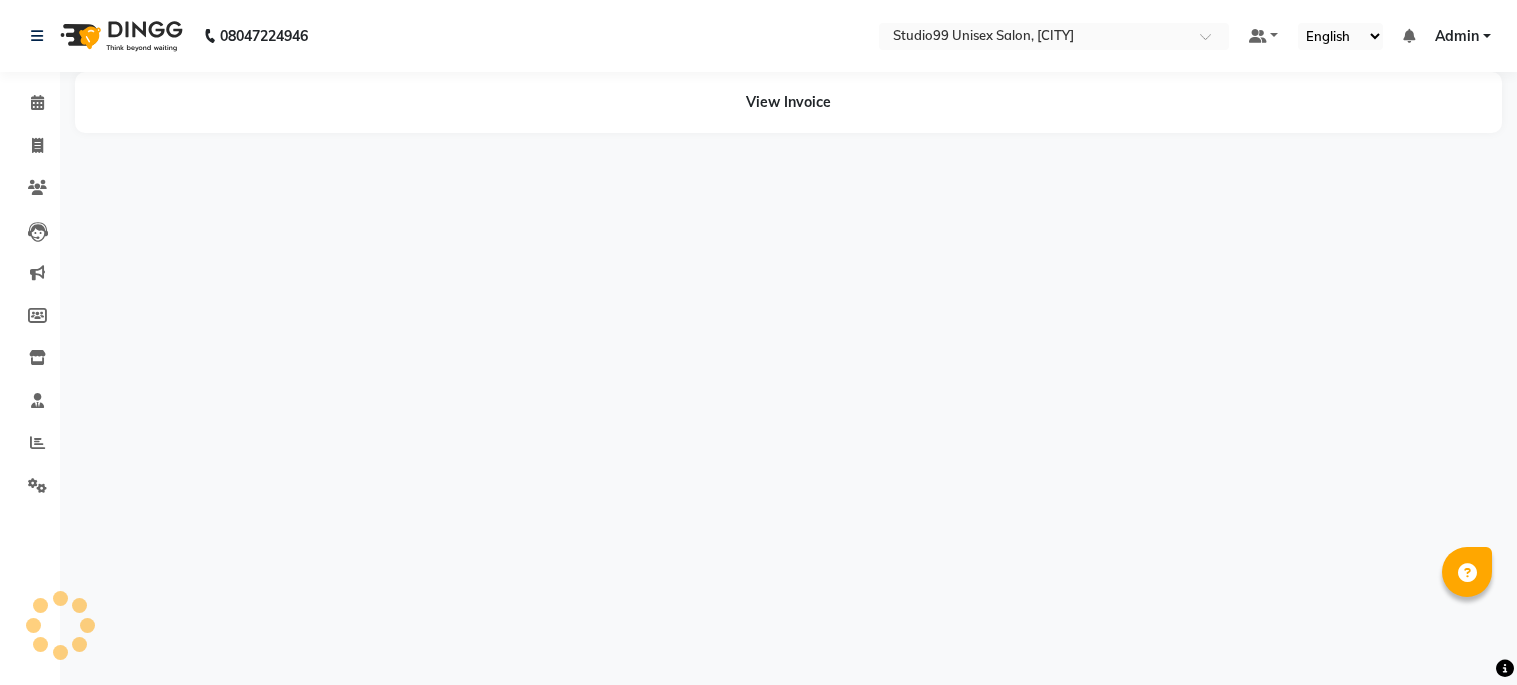scroll, scrollTop: 0, scrollLeft: 0, axis: both 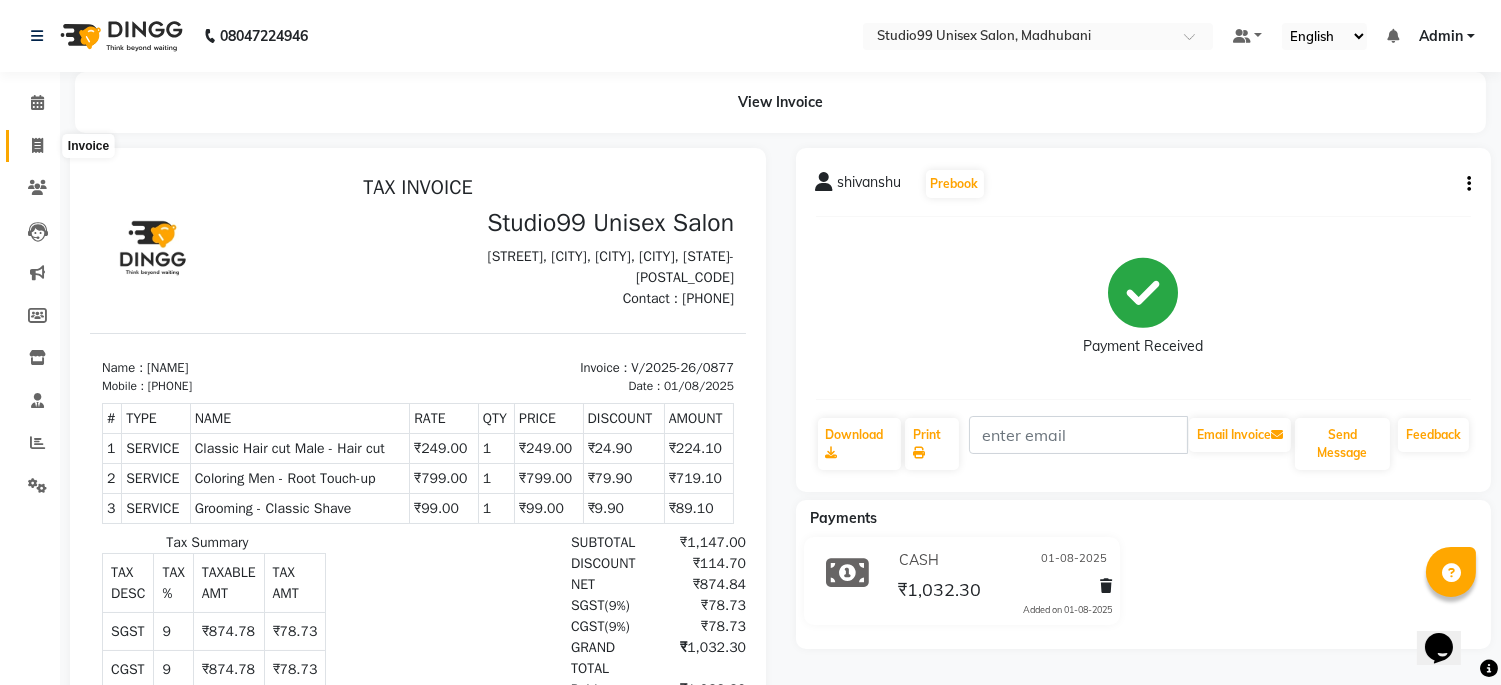 click 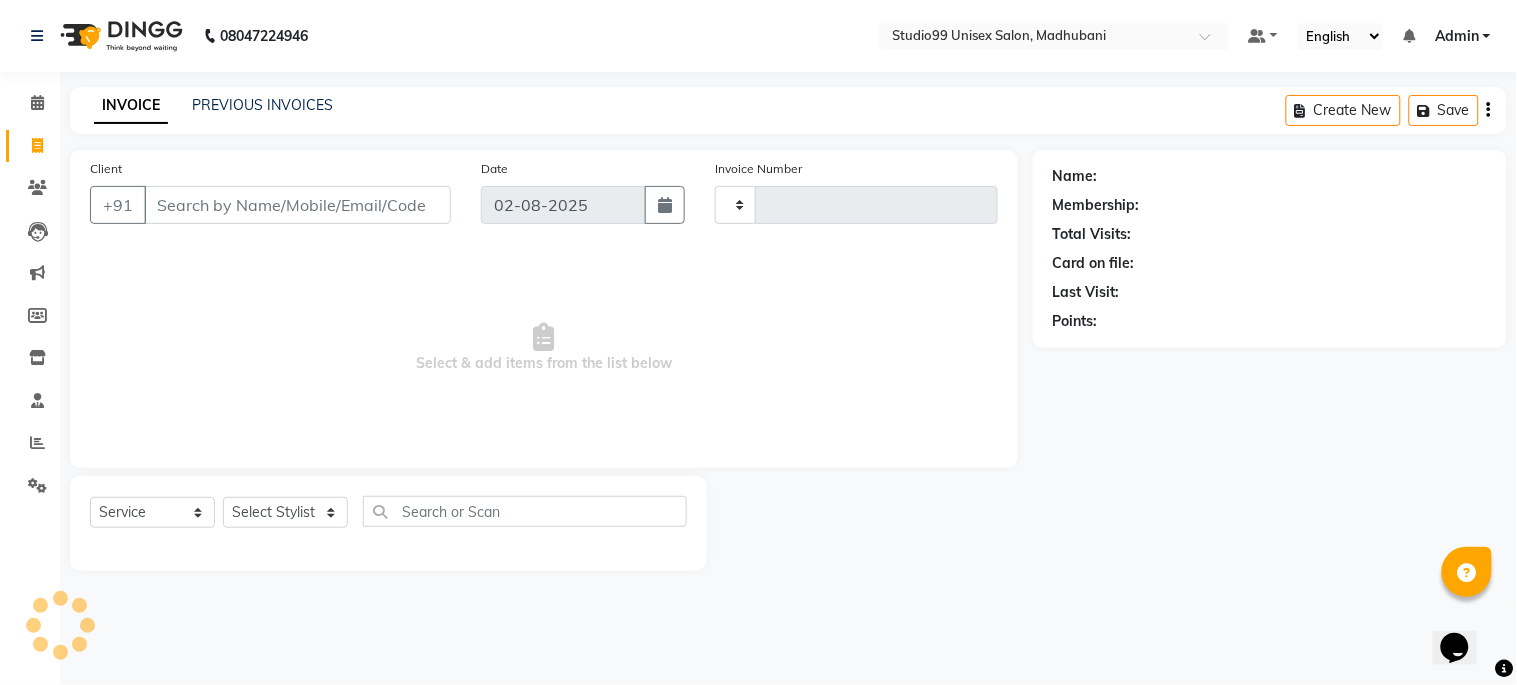 type on "0878" 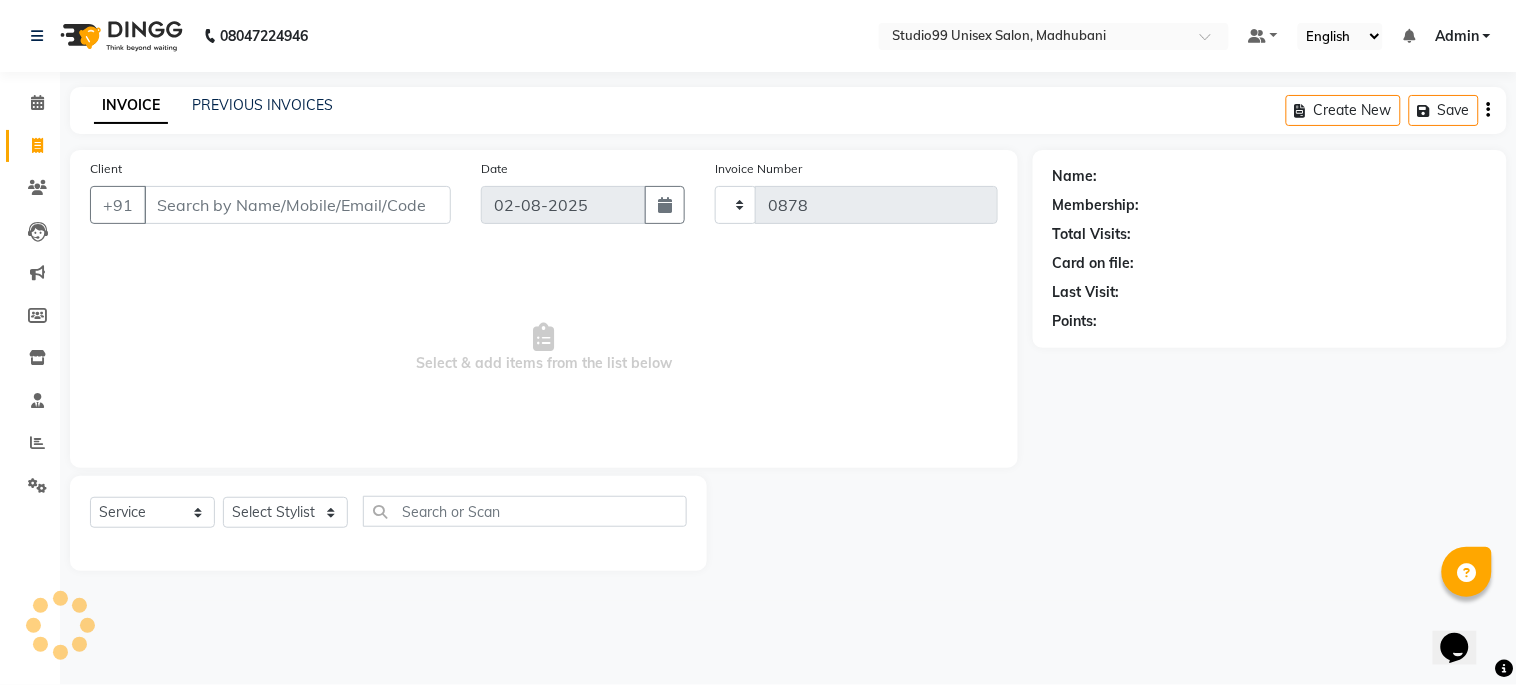select on "6061" 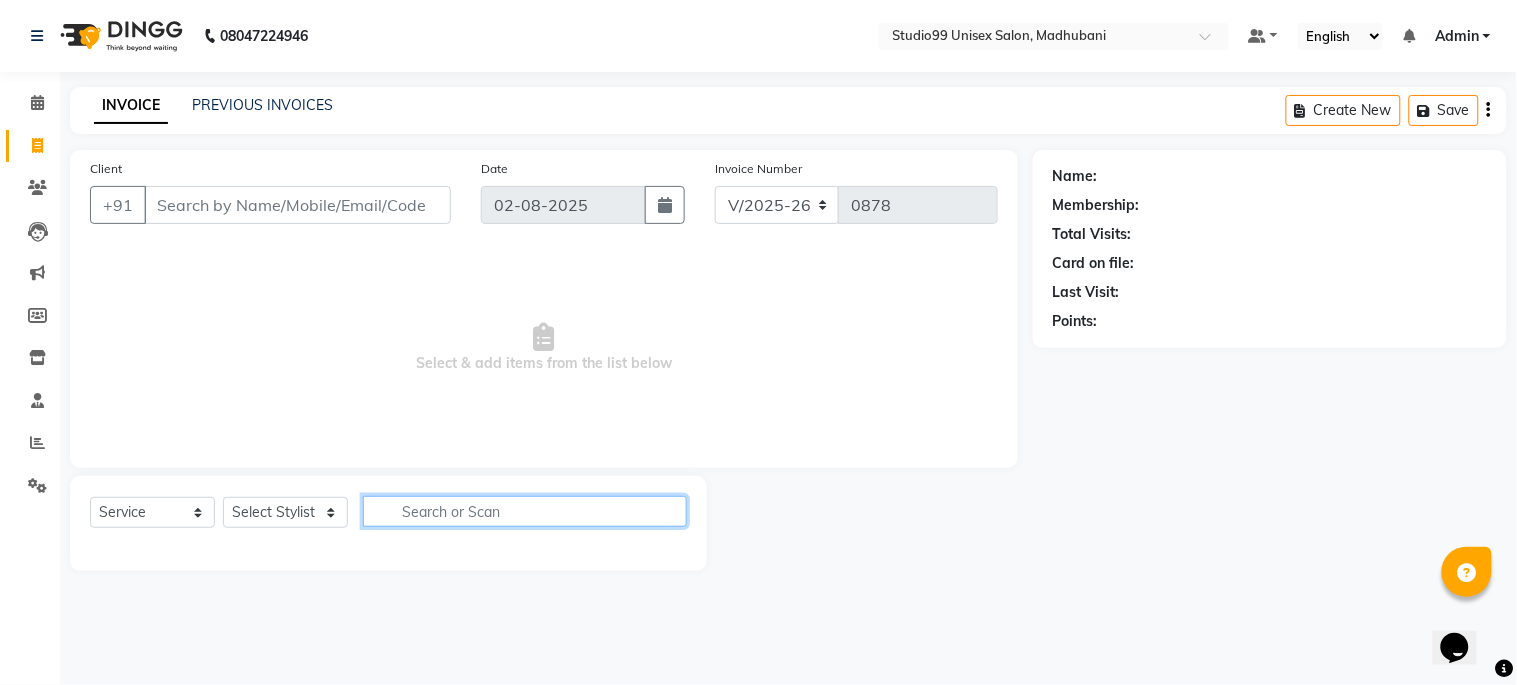 click 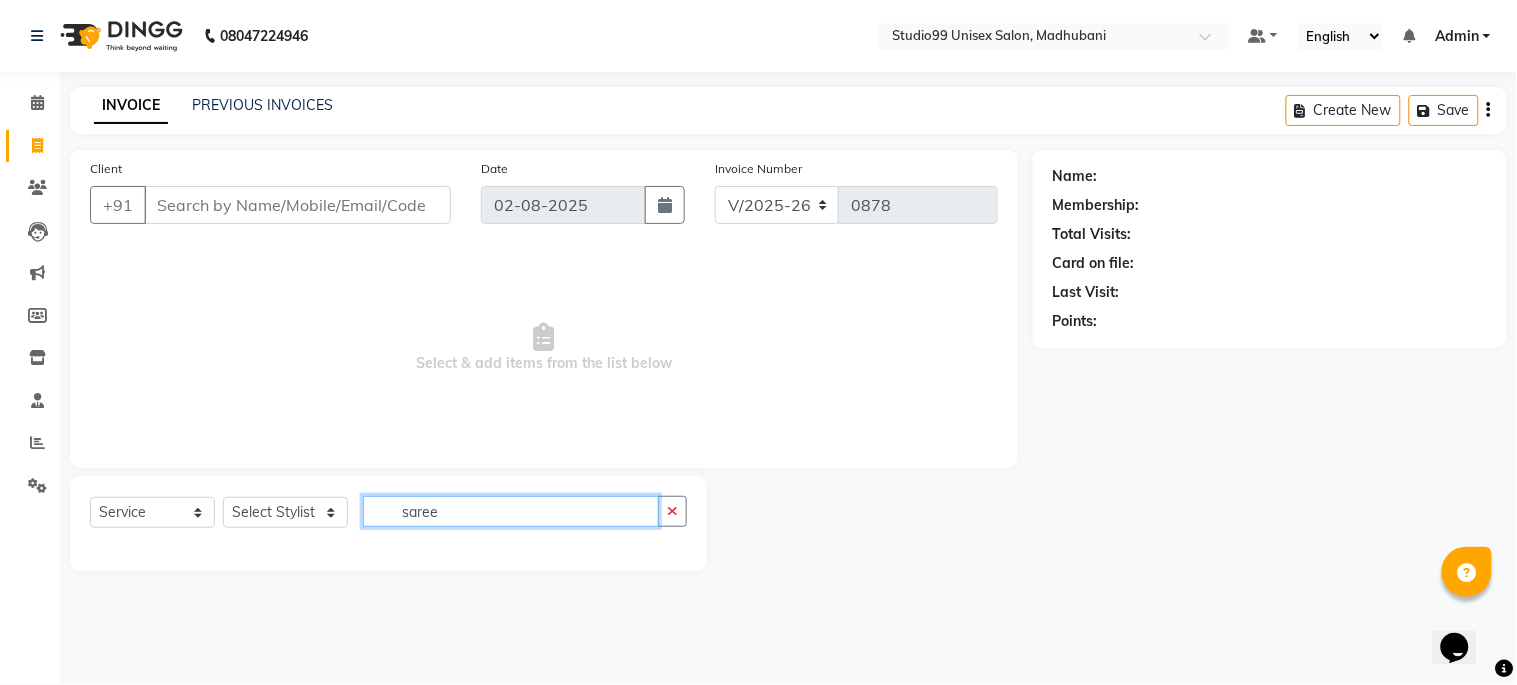 type on "saree" 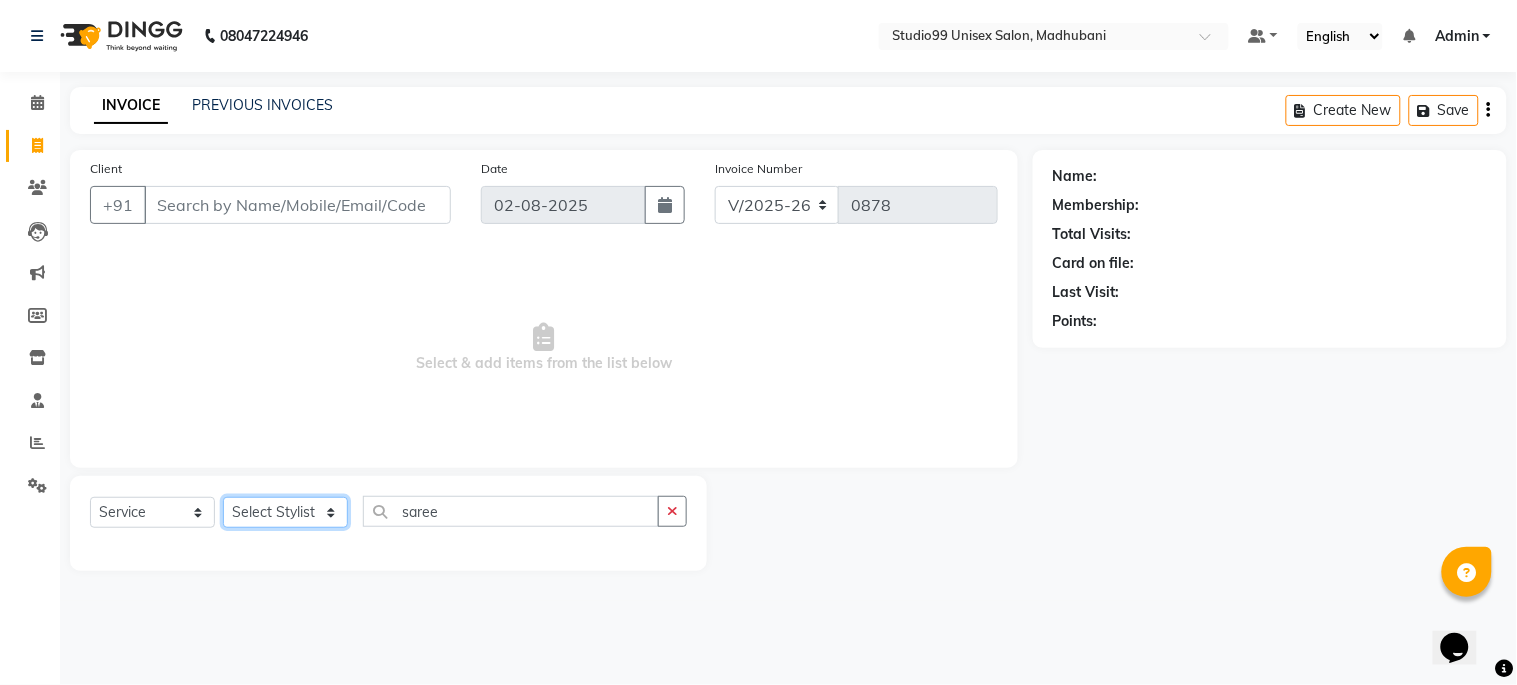 click on "Select Stylist Admin [NAME] [LAST] [NAME] [LAST] [NAME] [LAST] [NAME] [LAST] [NAME] [LAST]" 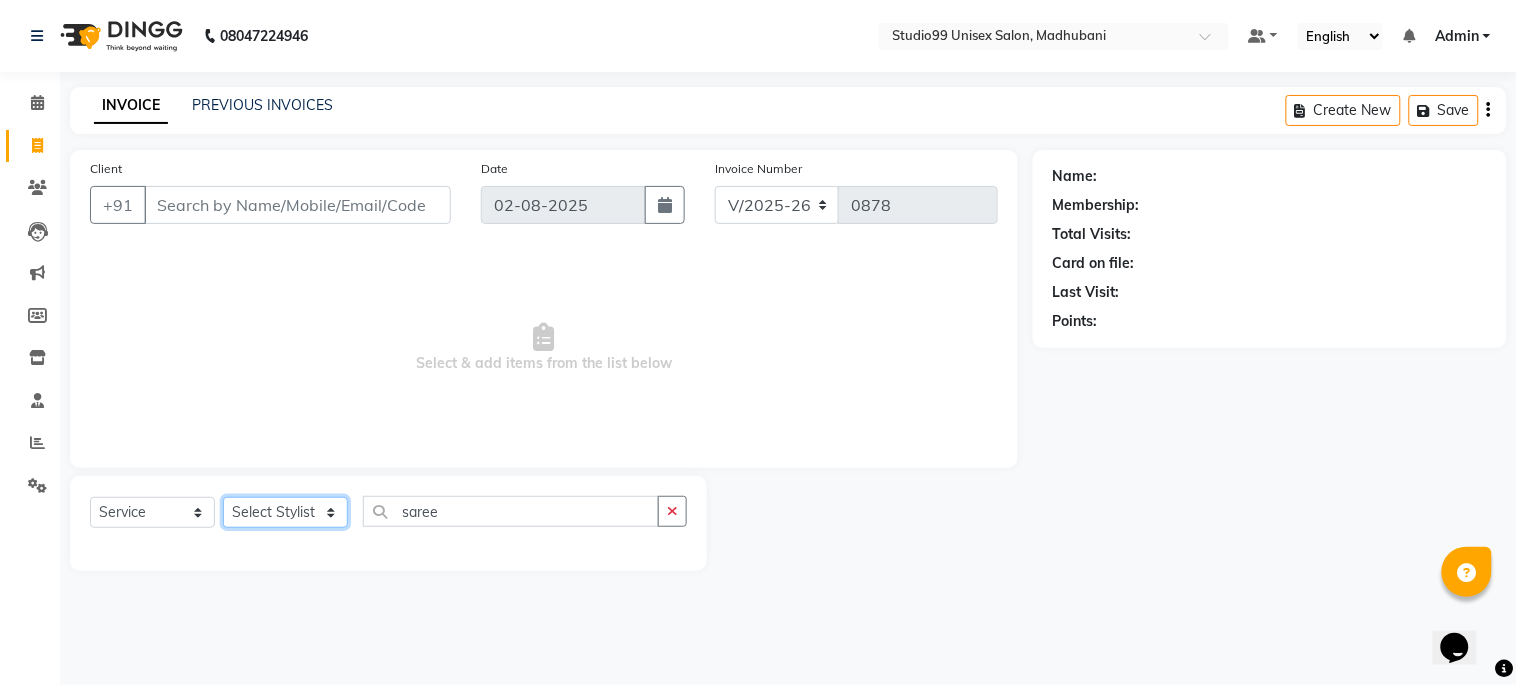 click on "Select Stylist Admin [NAME] [LAST] [NAME] [LAST] [NAME] [LAST] [NAME] [LAST] [NAME] [LAST]" 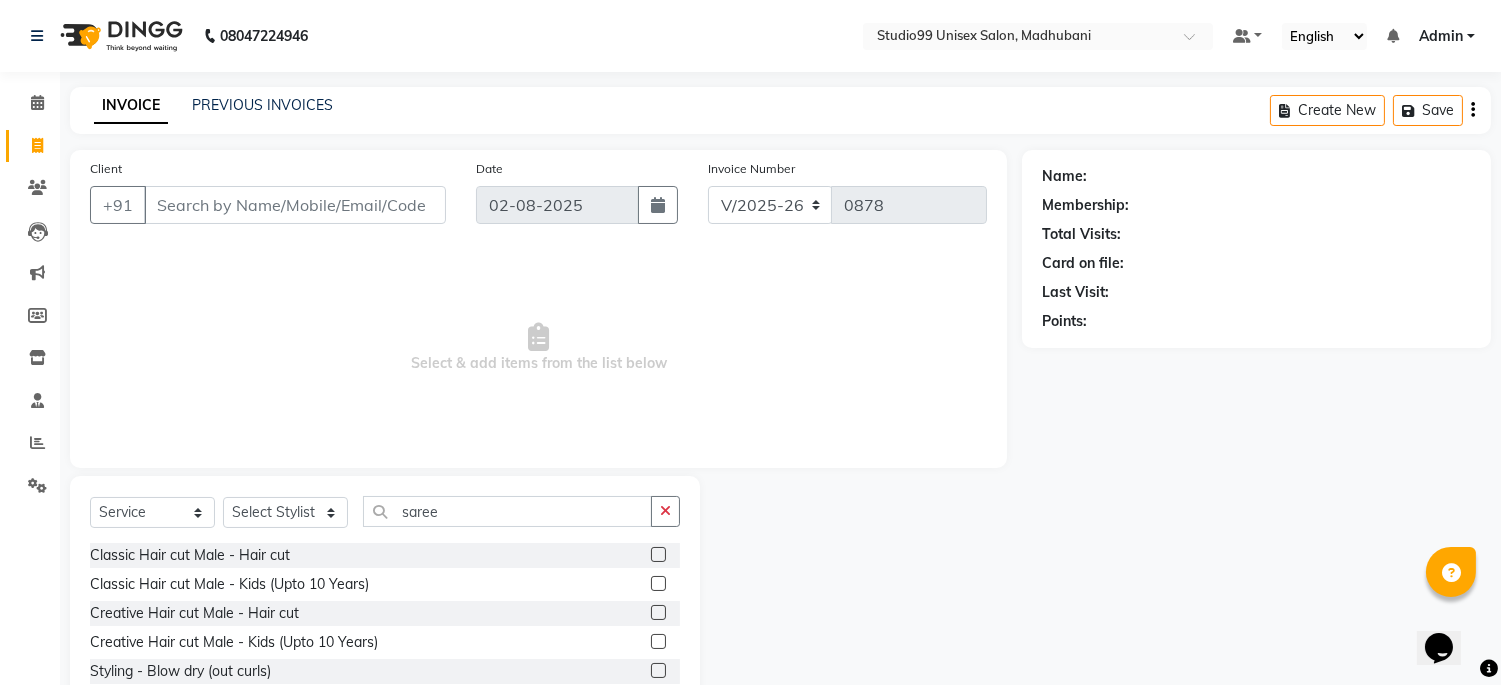 click on "Select Service Product Membership Package Voucher Prepaid Gift Card Select Stylist Admin [NAME] [LAST] [NAME] [LAST] [NAME] [LAST] [NAME] [LAST] [NAME] [LAST] Classic Hair cut Male - Hair cut Classic Hair cut Male - Kids (Upto 10 Years) Creative Hair cut Male - Hair cut Creative Hair cut Male - Kids (Upto 10 Years) Styling - Blow dry (out curls) Styling - Express blow dry (without wa Styling - Ironing Styling - Tonging Styling - Crimping Styling - Hairdos/Updos Classic Hair cut Women - Hair cut Classic Hair cut Women - Kids (Upto 10 Years) Creative Hair cut Women - Hair cut Creative Hair cut Women - Kids (Upto 10 Years) Classic Hair Spa (L'oreal) Men - Men Classic Hair Spa (L'oreal) Female - Female Treatment Hair Spa Men - Purifying & Anti Dandruff Treatment Hair Spa Men - Nourishment & Volume Treatment Hair Spa Men - Advanced Hair Spa Treatment Hair Spa Men - Bond Treatment Treatment Hair Spa Men - Premium Hair Spa Treatment Hair Spa Female - Purifying & Anti Dandruff" 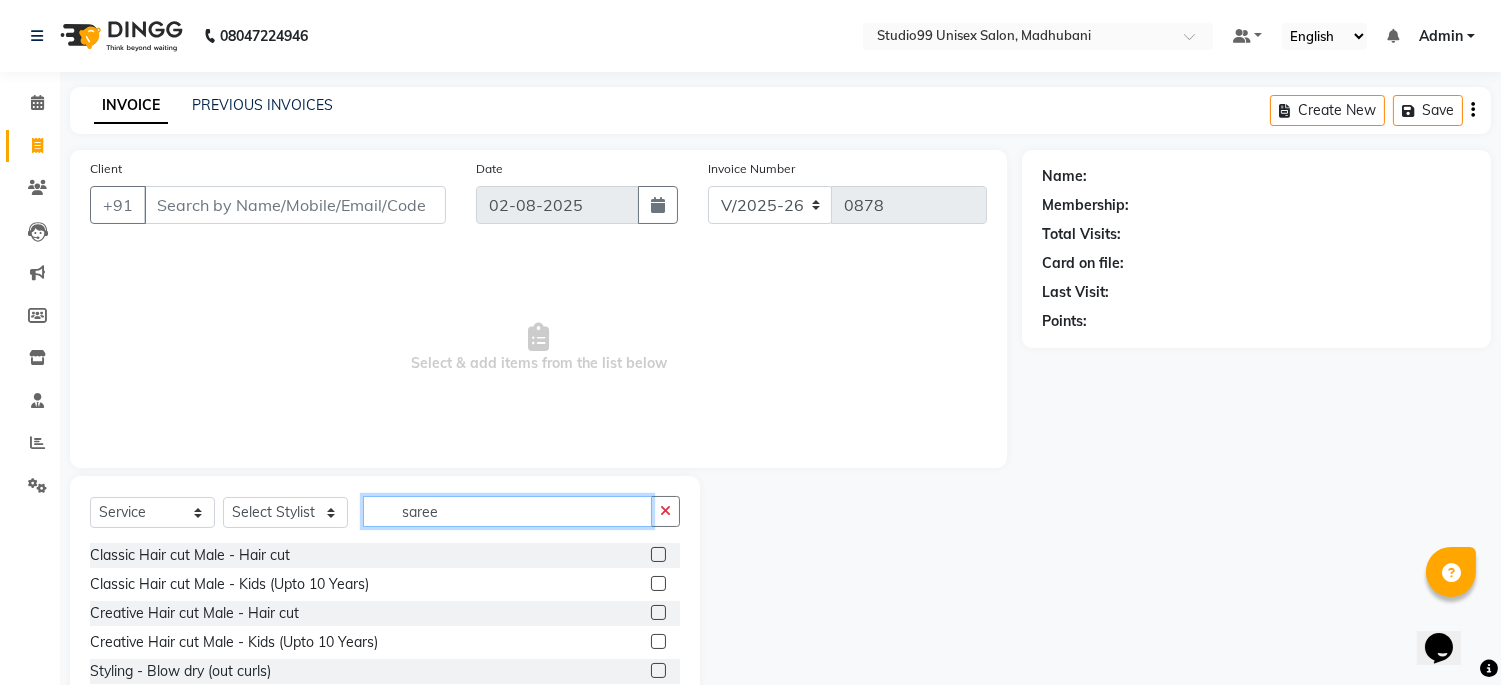 click on "saree" 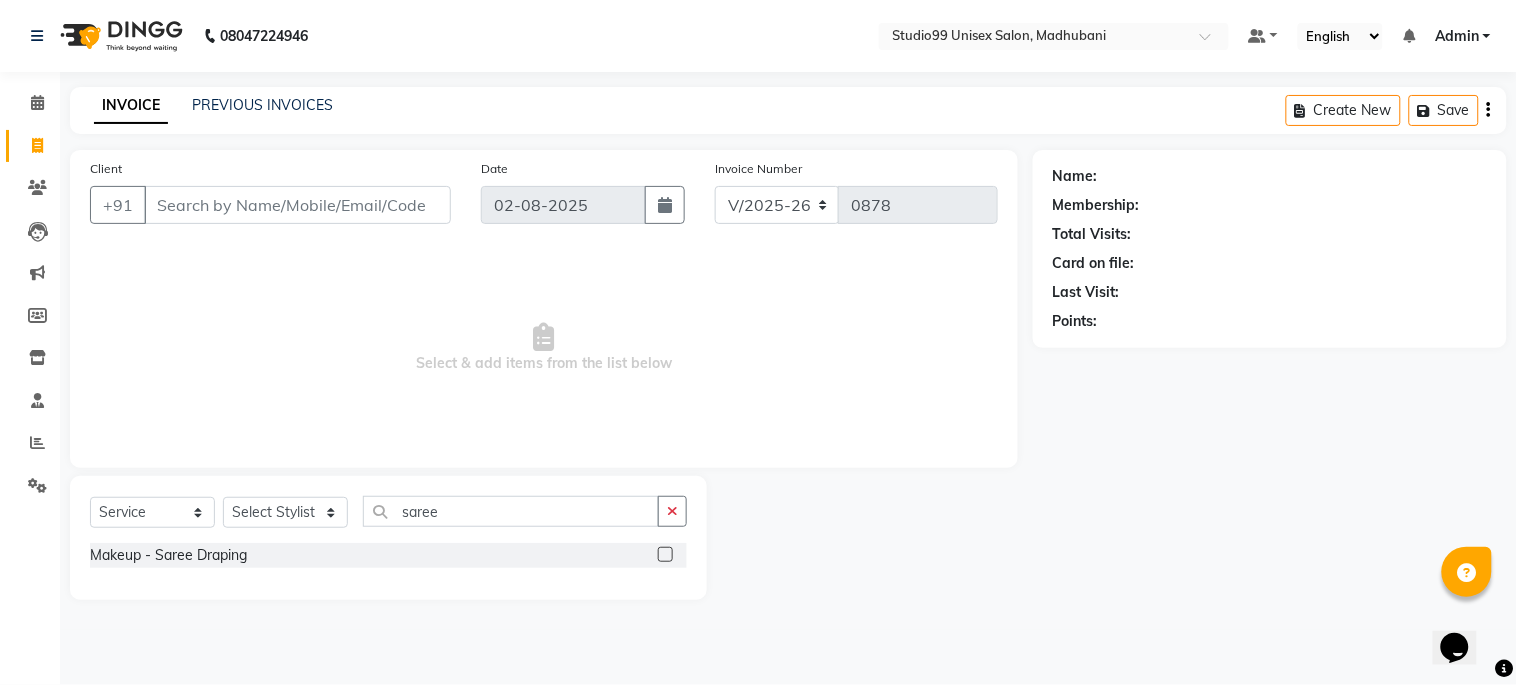 click 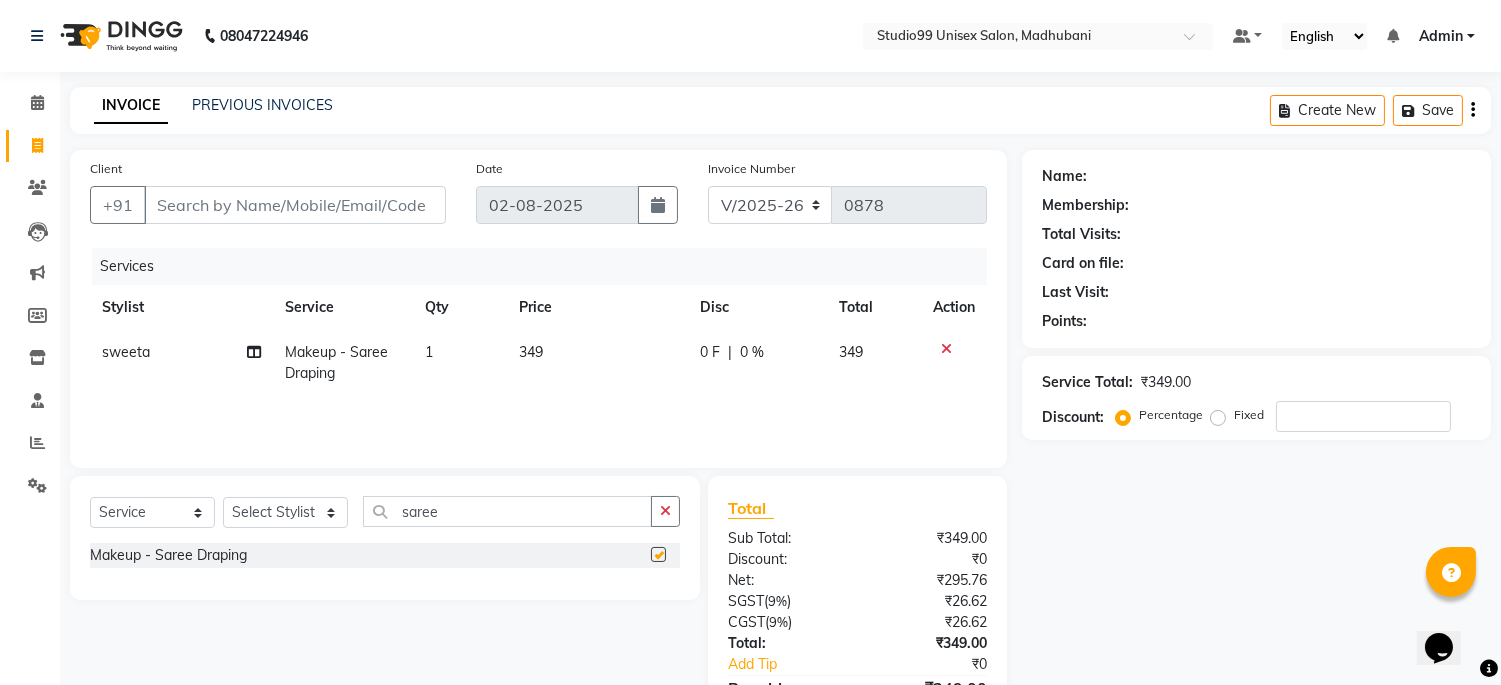 checkbox on "false" 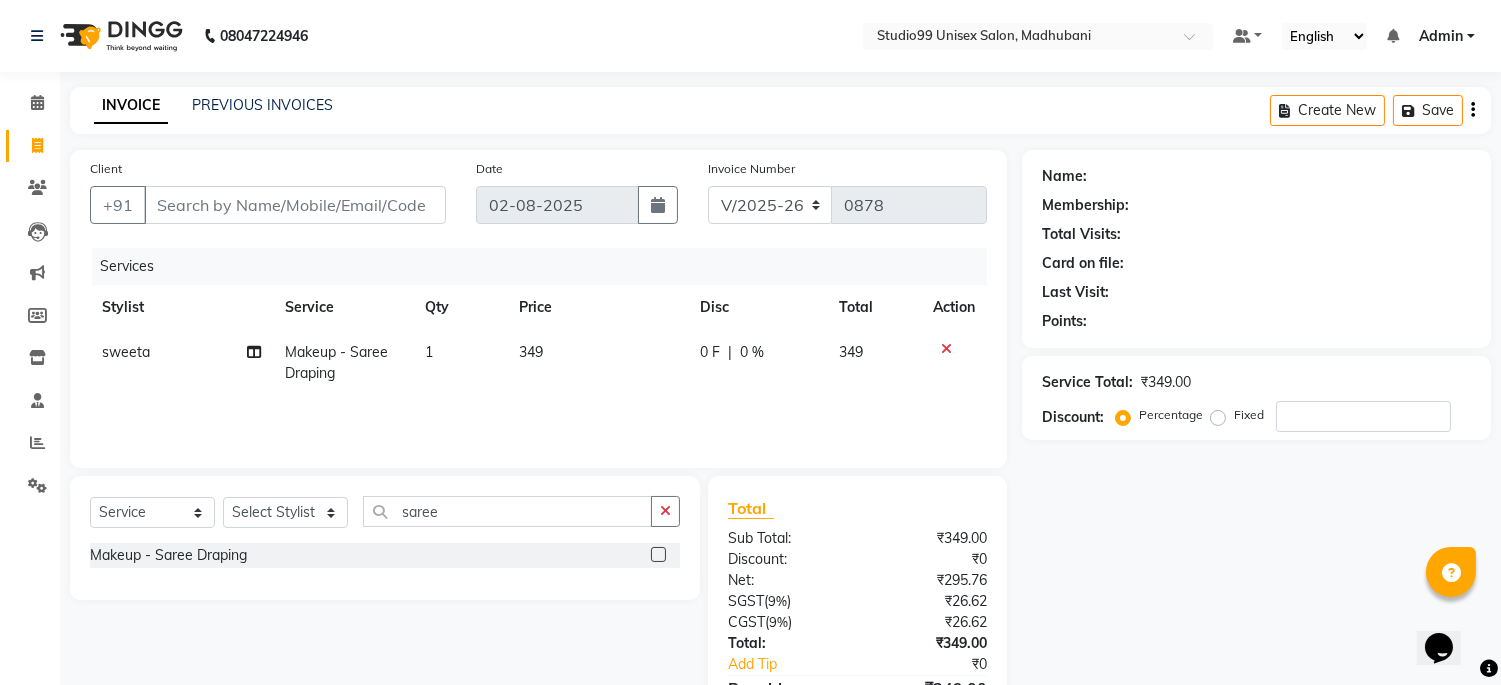 click 